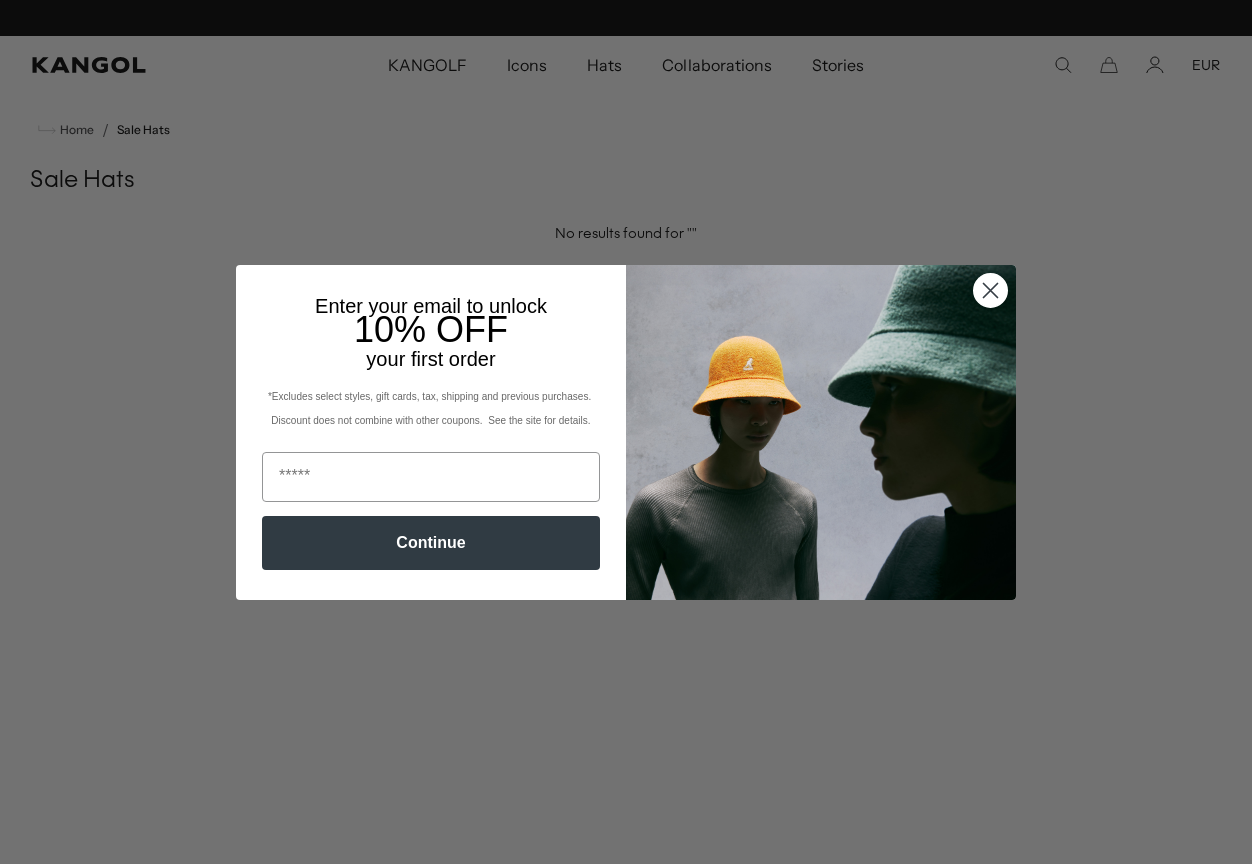 scroll, scrollTop: 0, scrollLeft: 0, axis: both 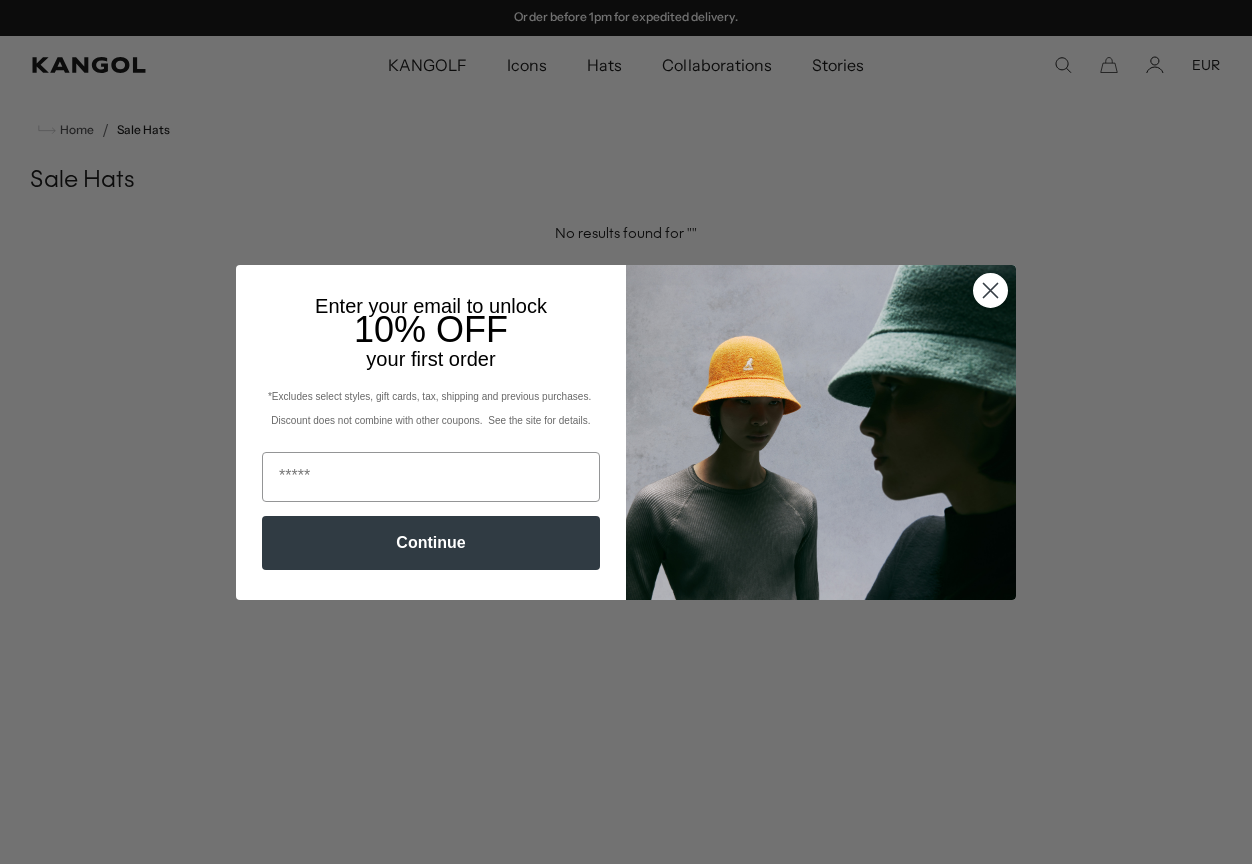 click 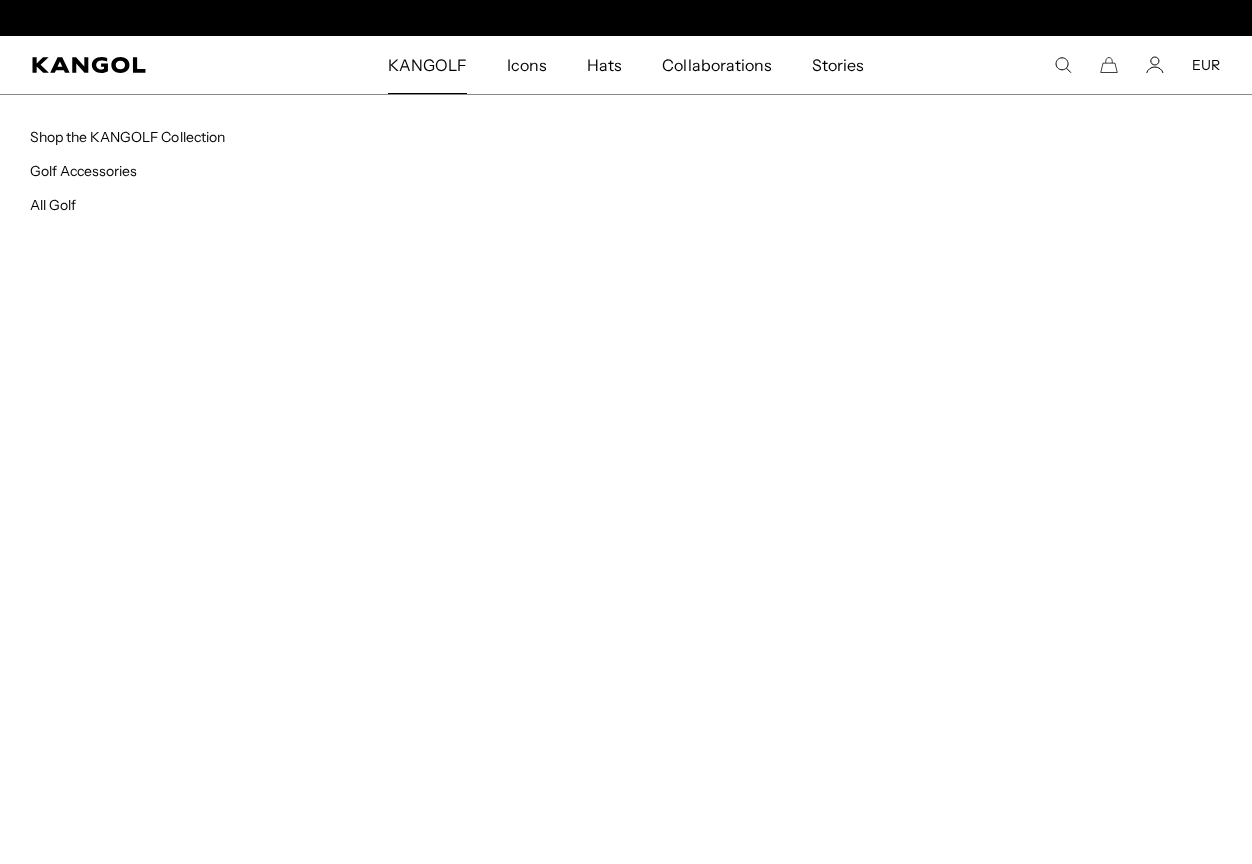 scroll, scrollTop: 0, scrollLeft: 0, axis: both 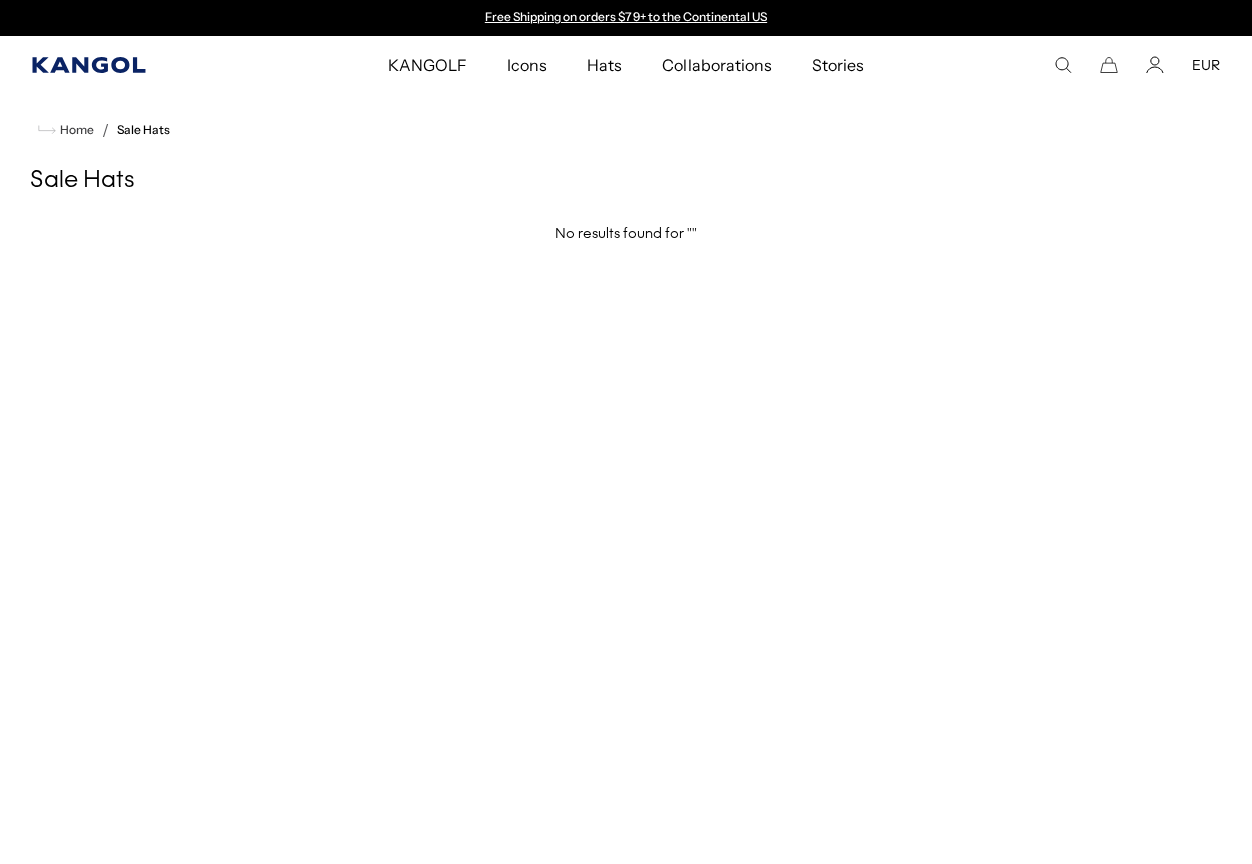 click 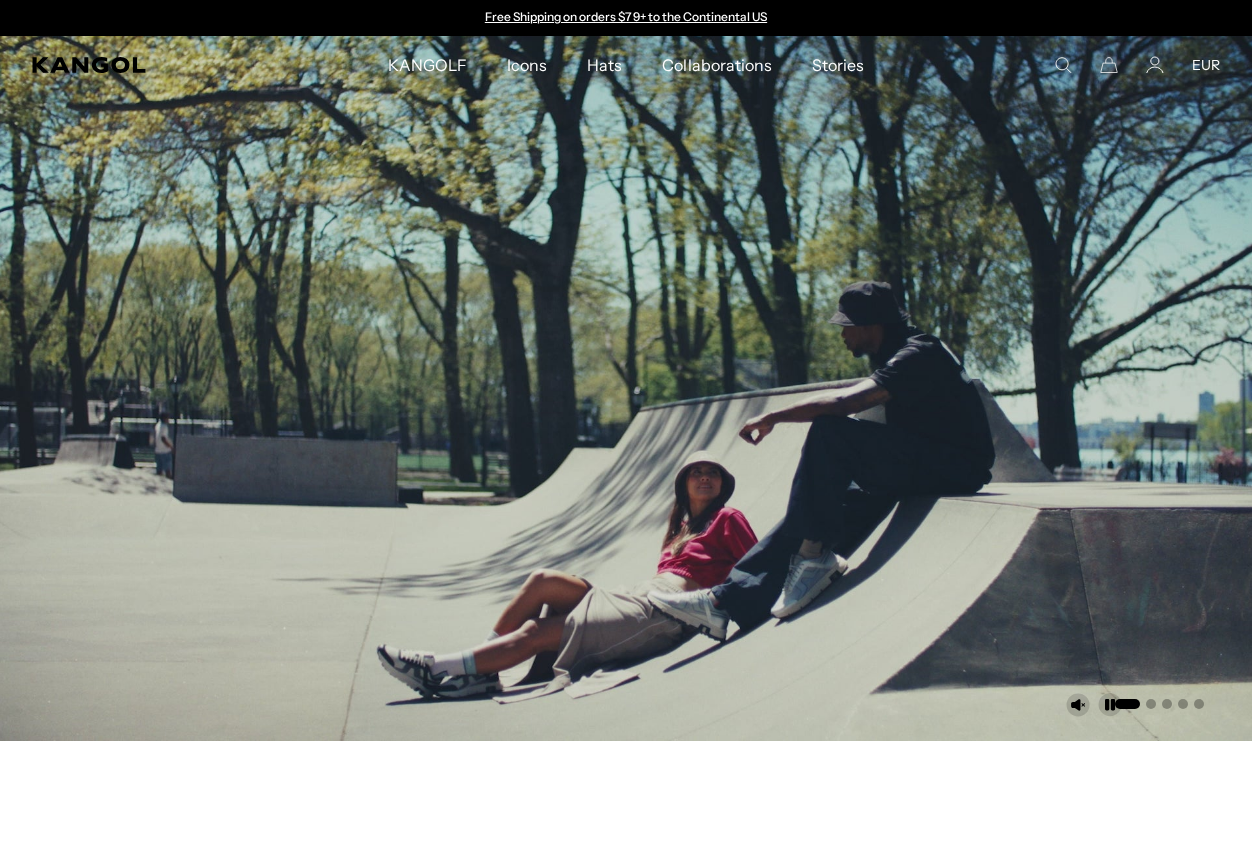 scroll, scrollTop: 0, scrollLeft: 0, axis: both 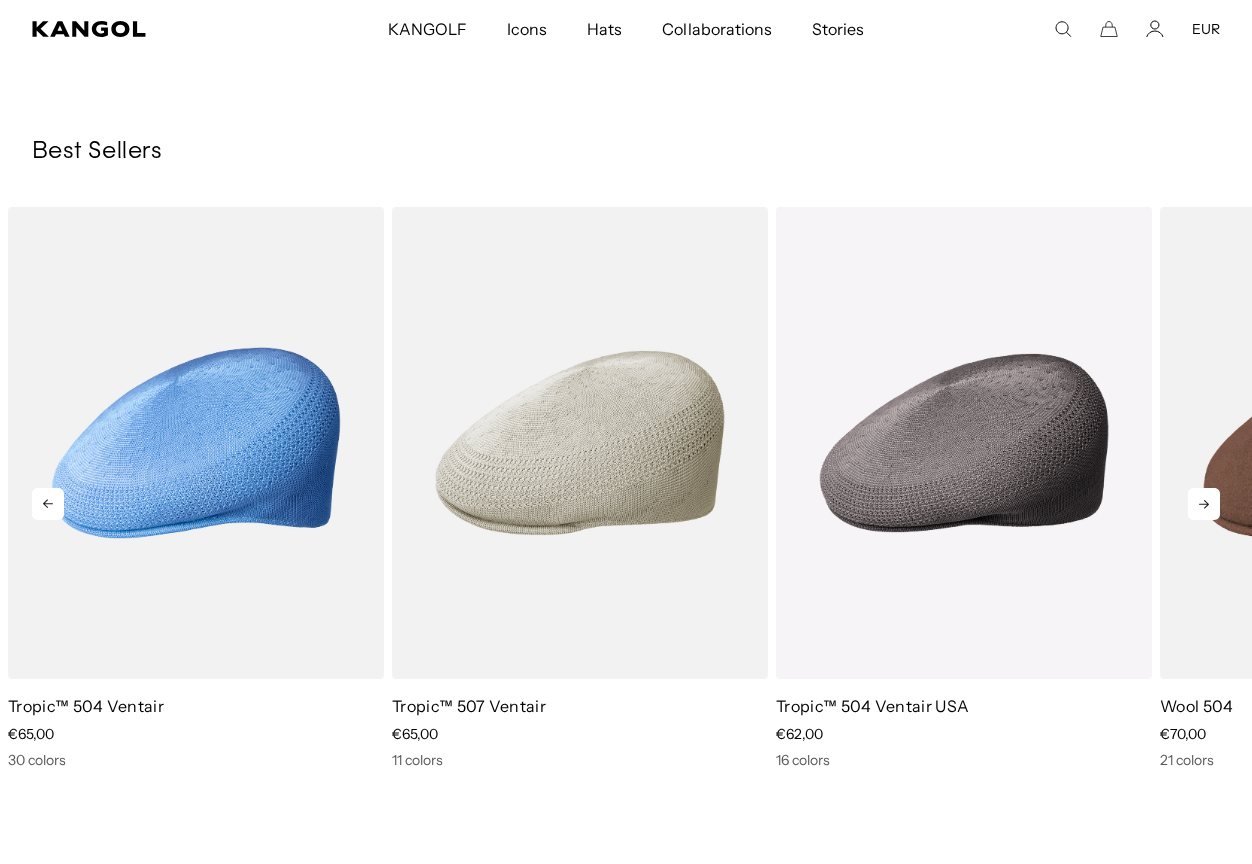 click 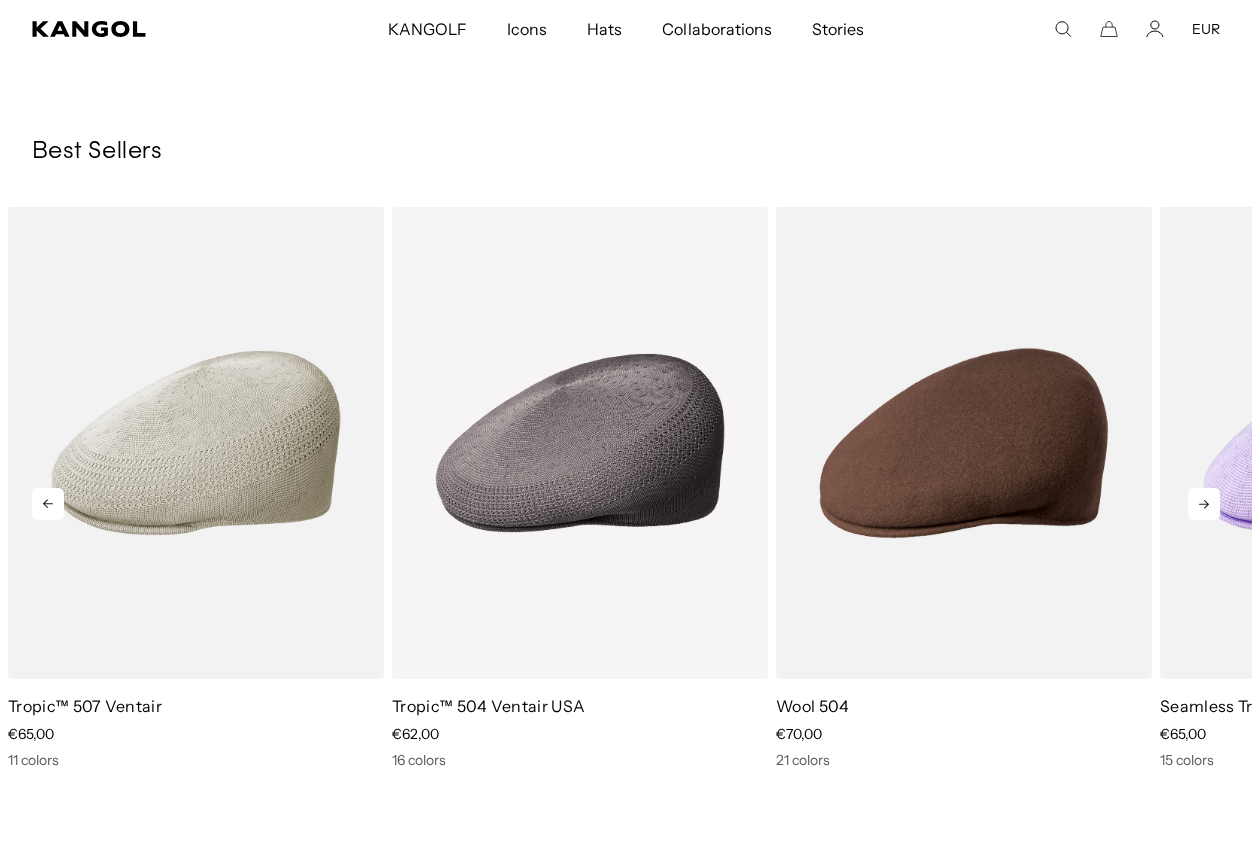 click 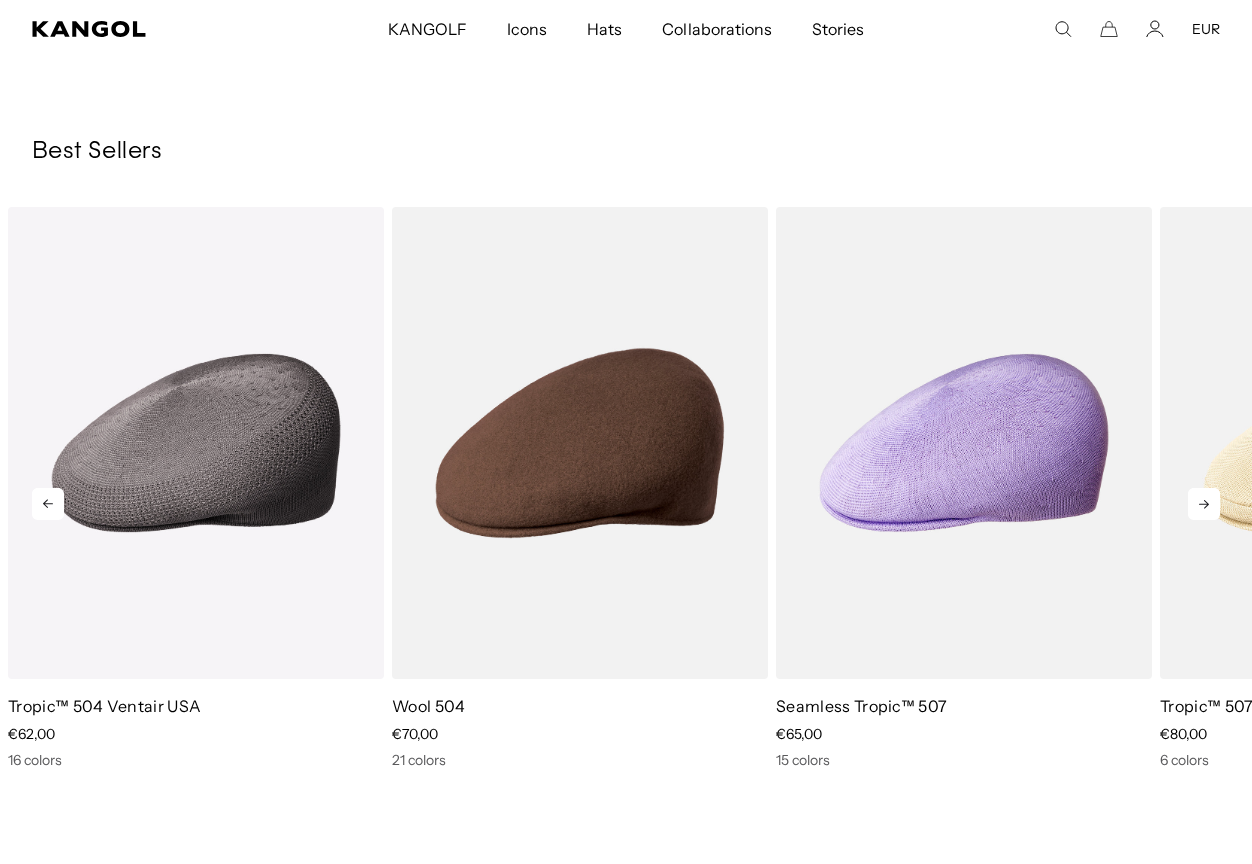 scroll, scrollTop: 0, scrollLeft: 0, axis: both 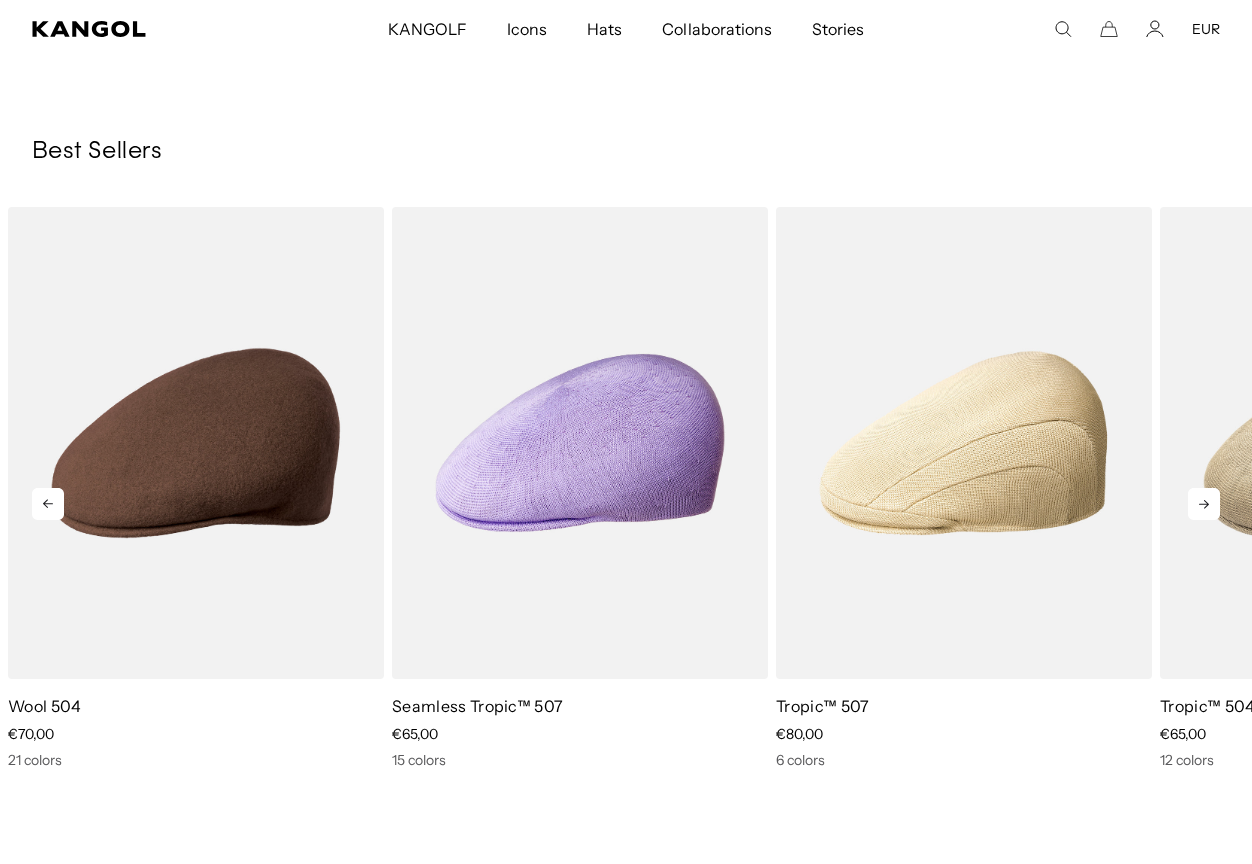 click 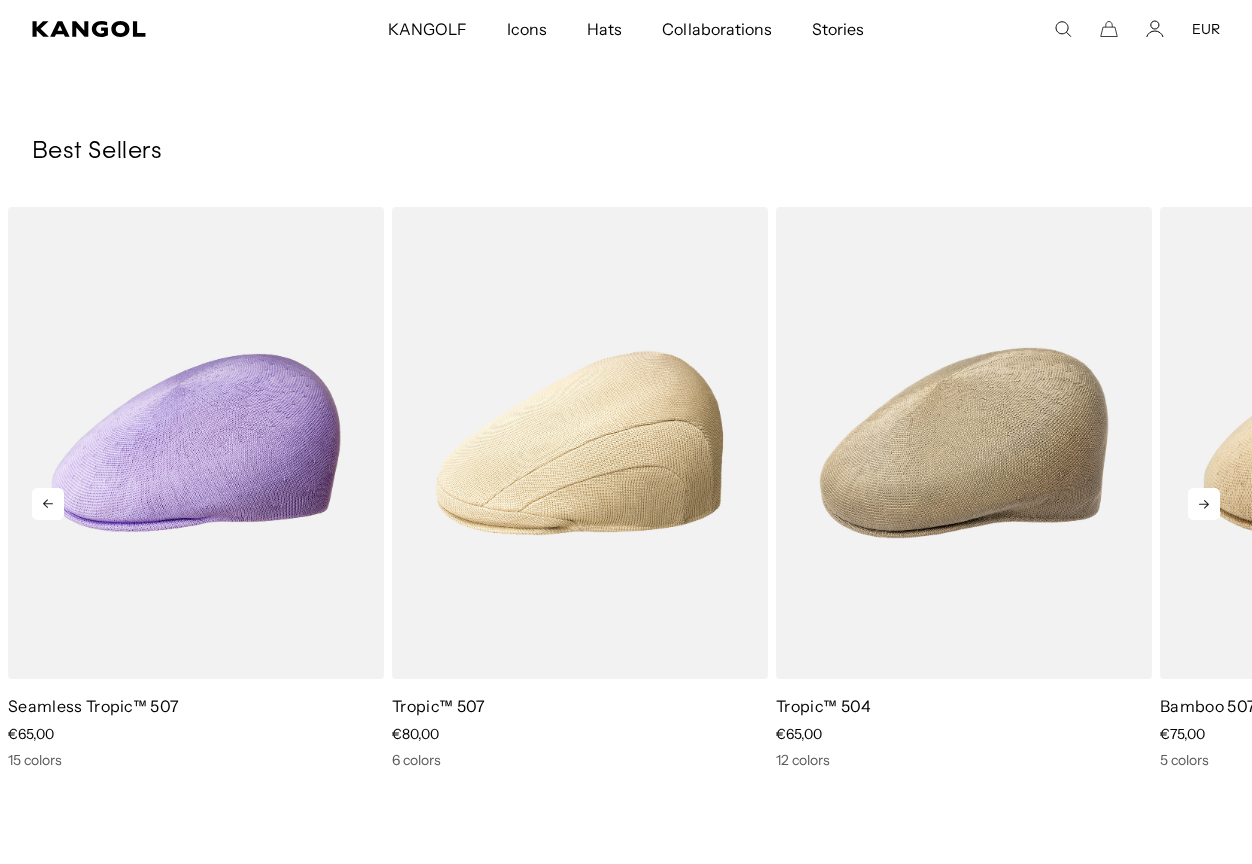 scroll, scrollTop: 0, scrollLeft: 412, axis: horizontal 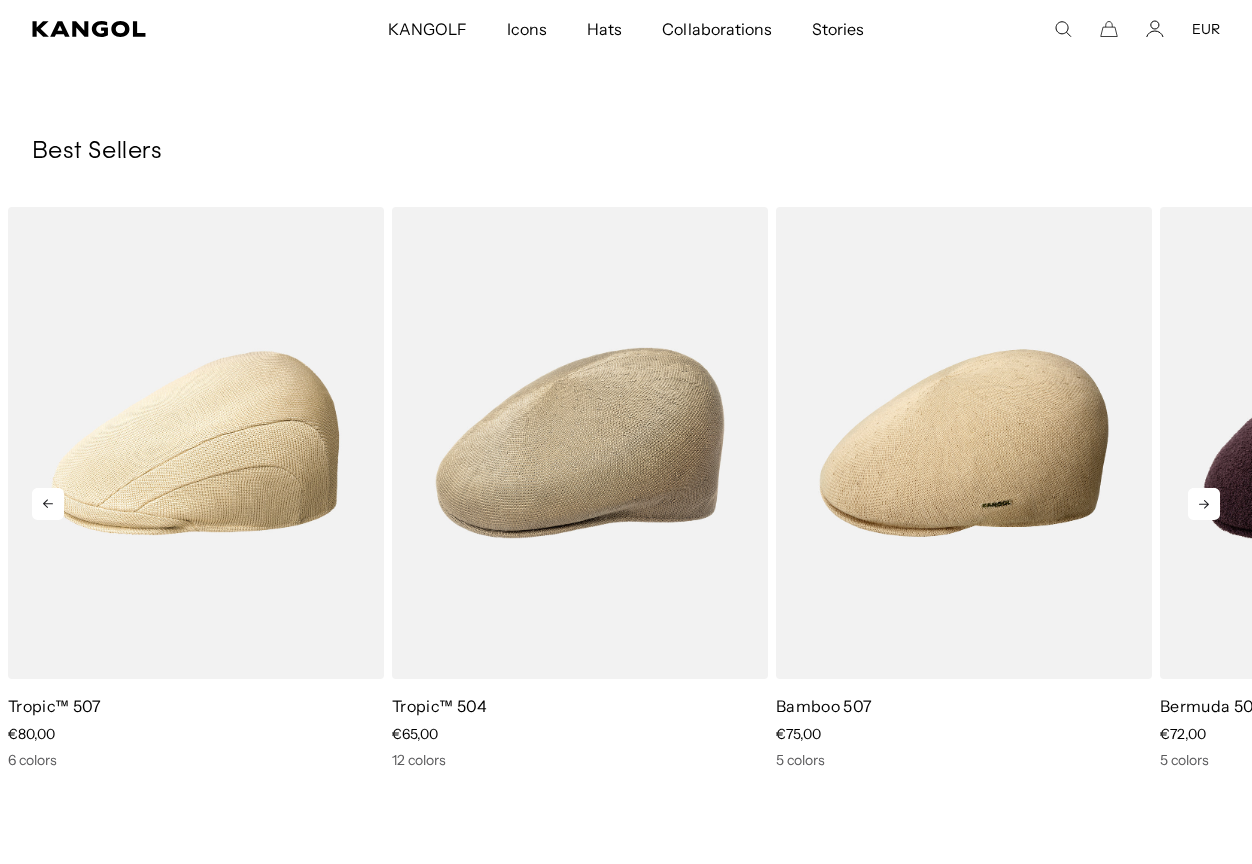 click 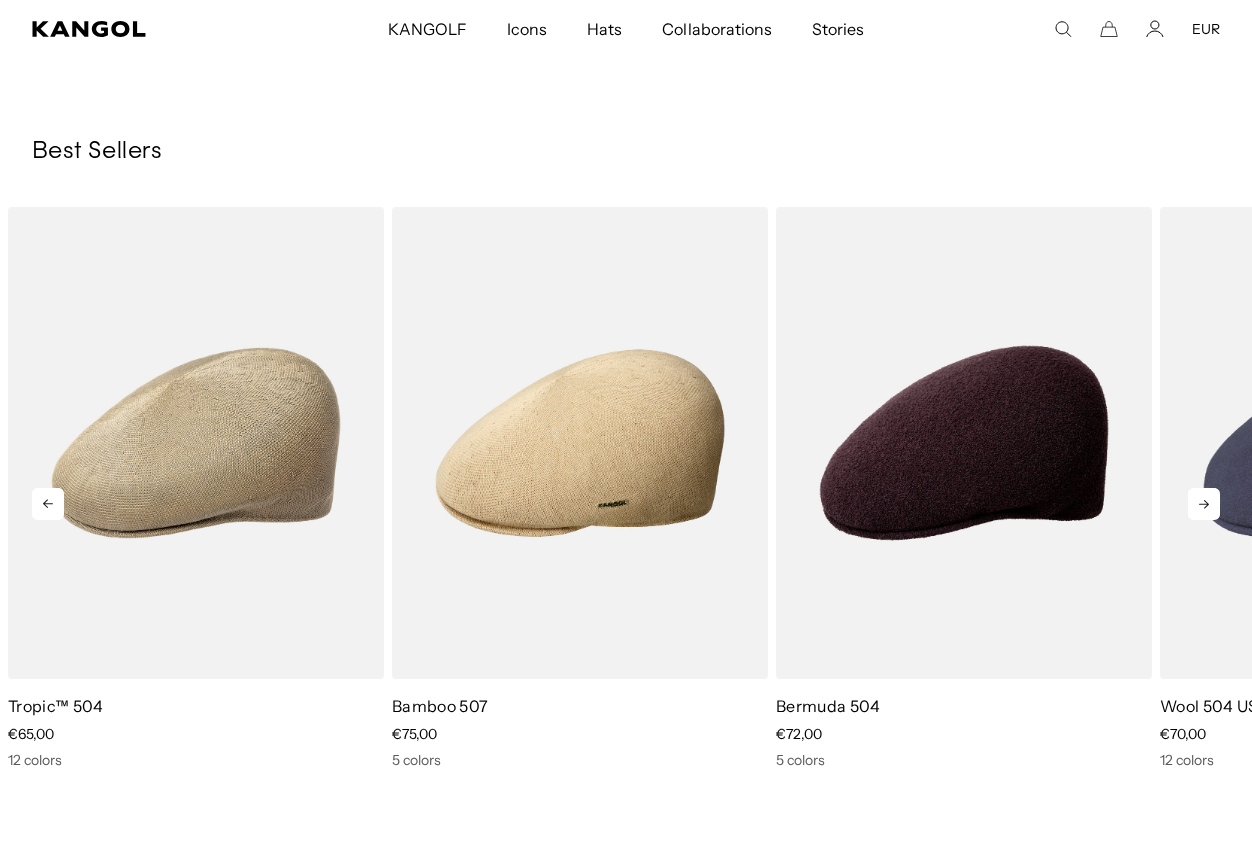 scroll, scrollTop: 0, scrollLeft: 0, axis: both 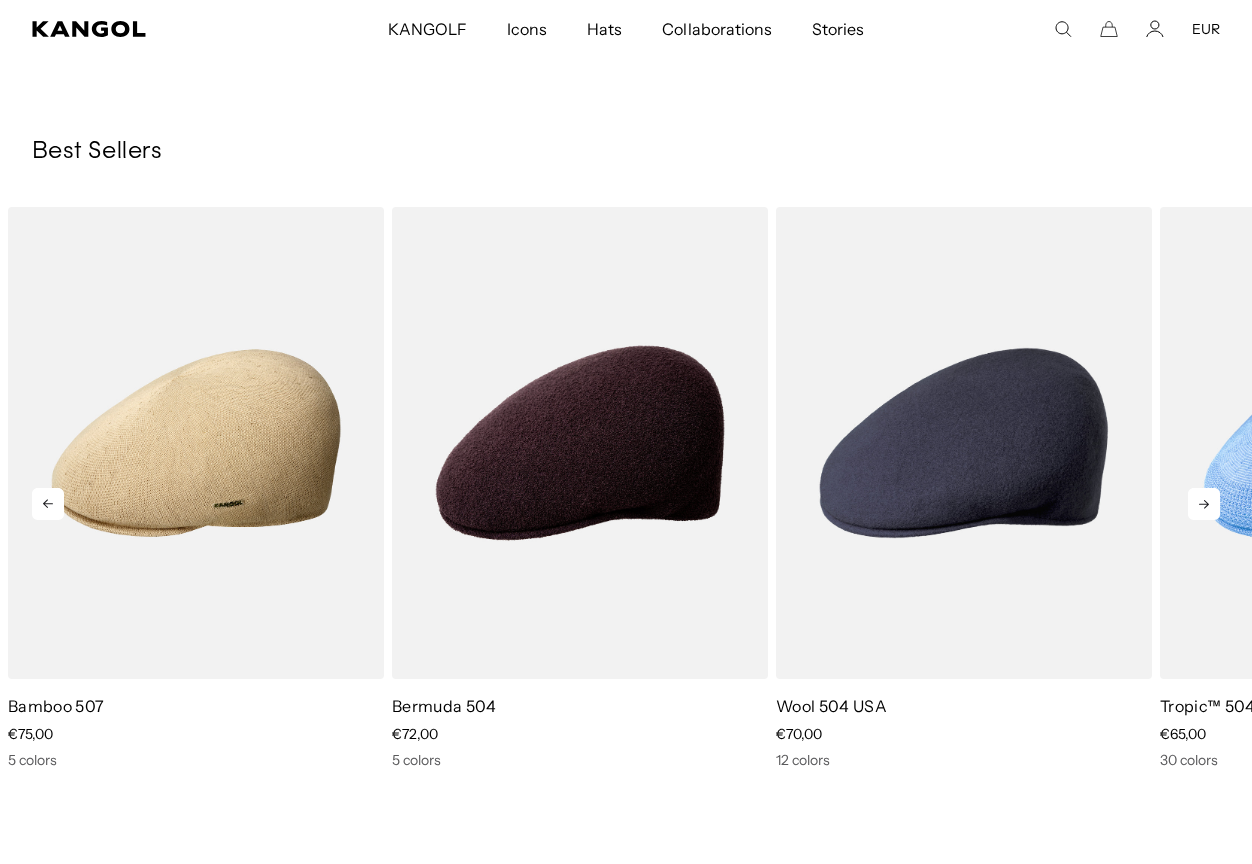 click 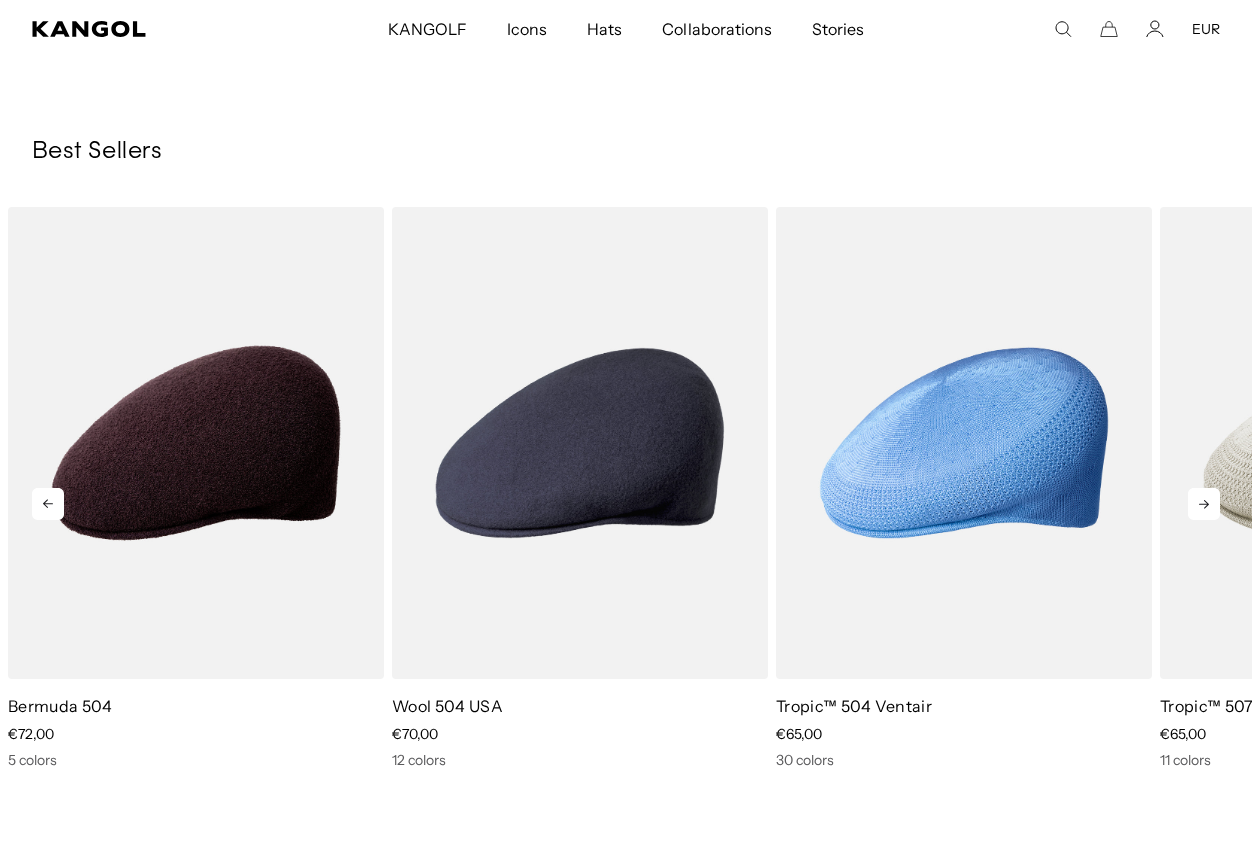 click 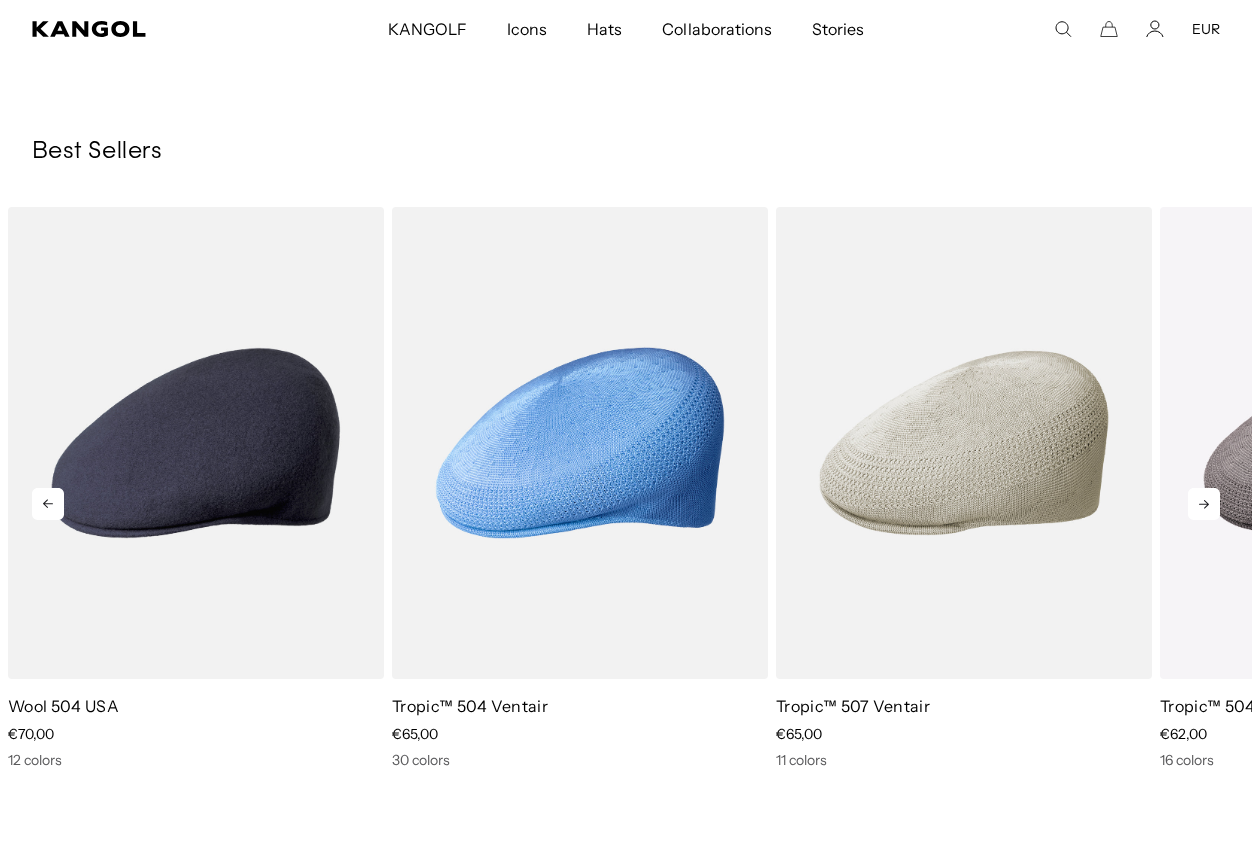 click 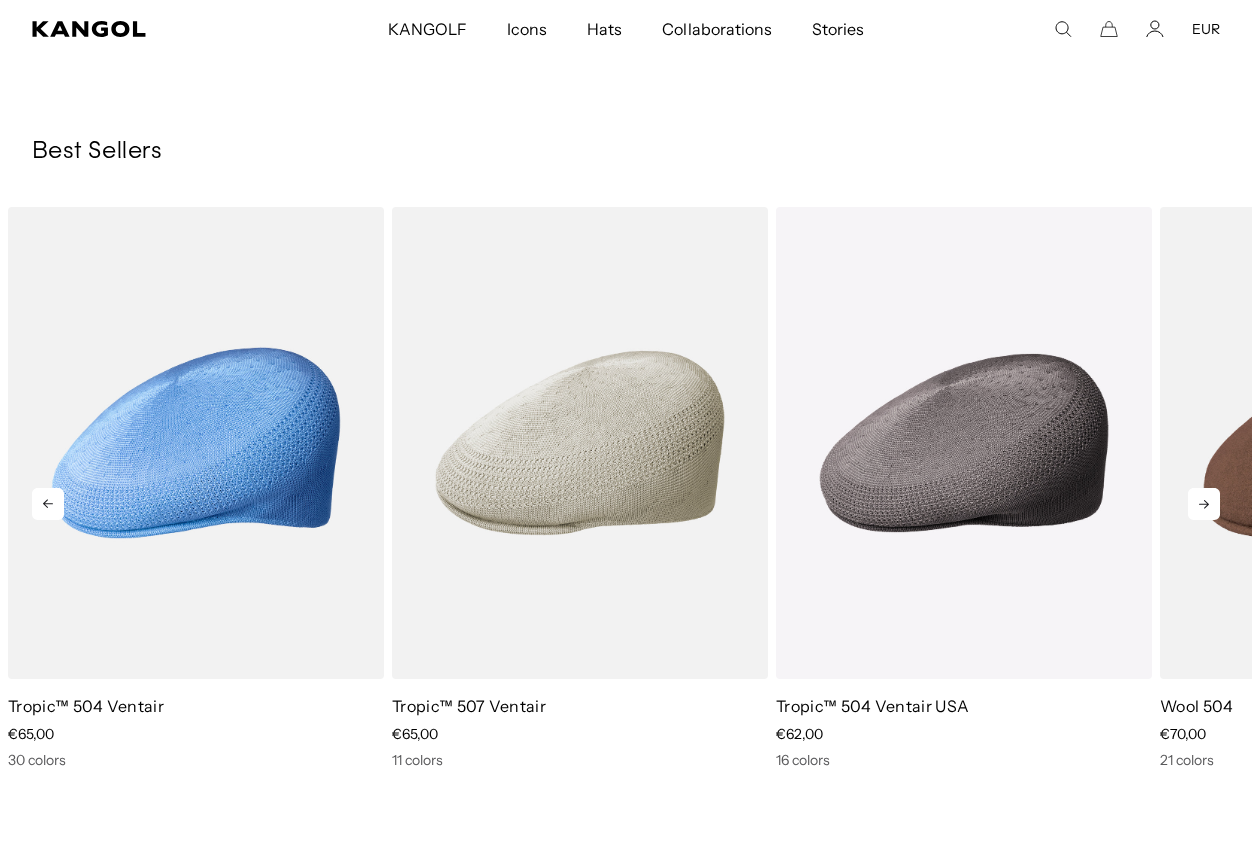 scroll, scrollTop: 0, scrollLeft: 412, axis: horizontal 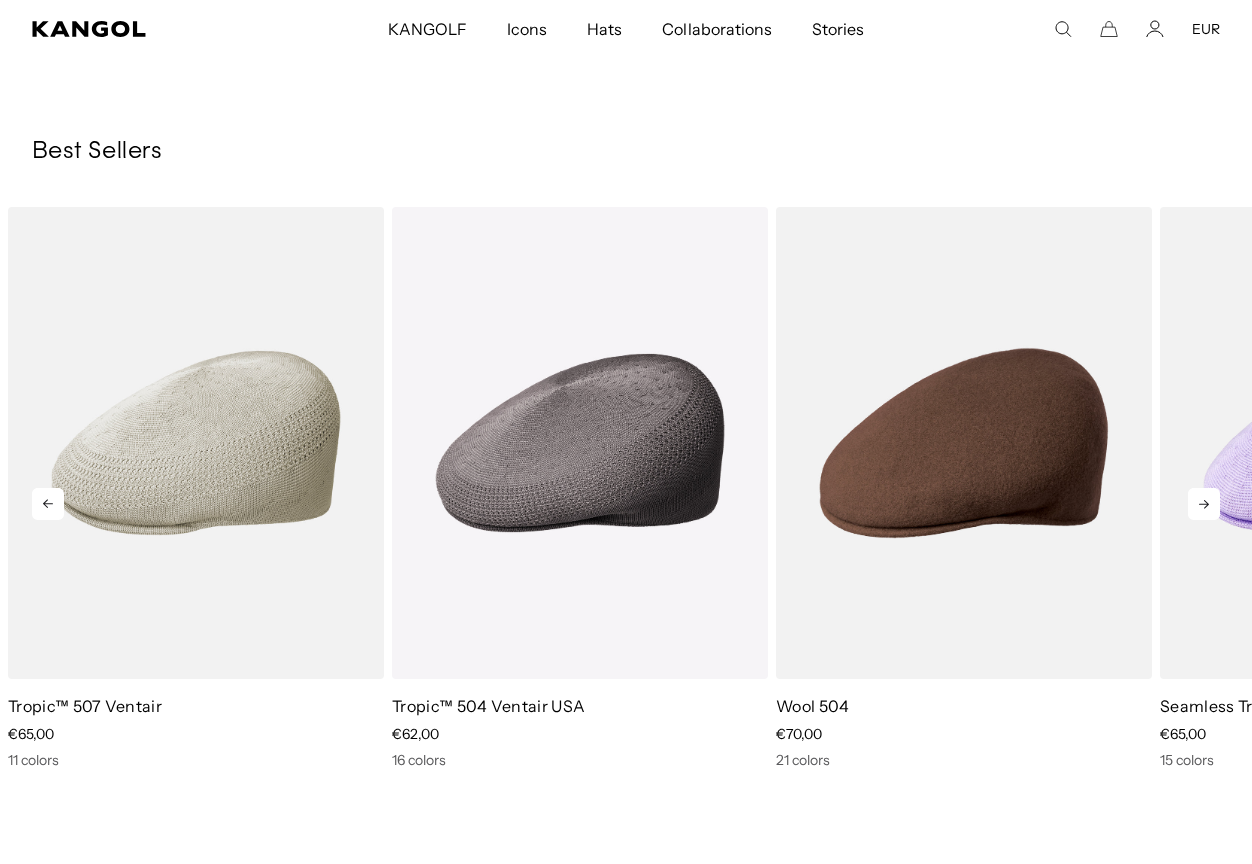 click 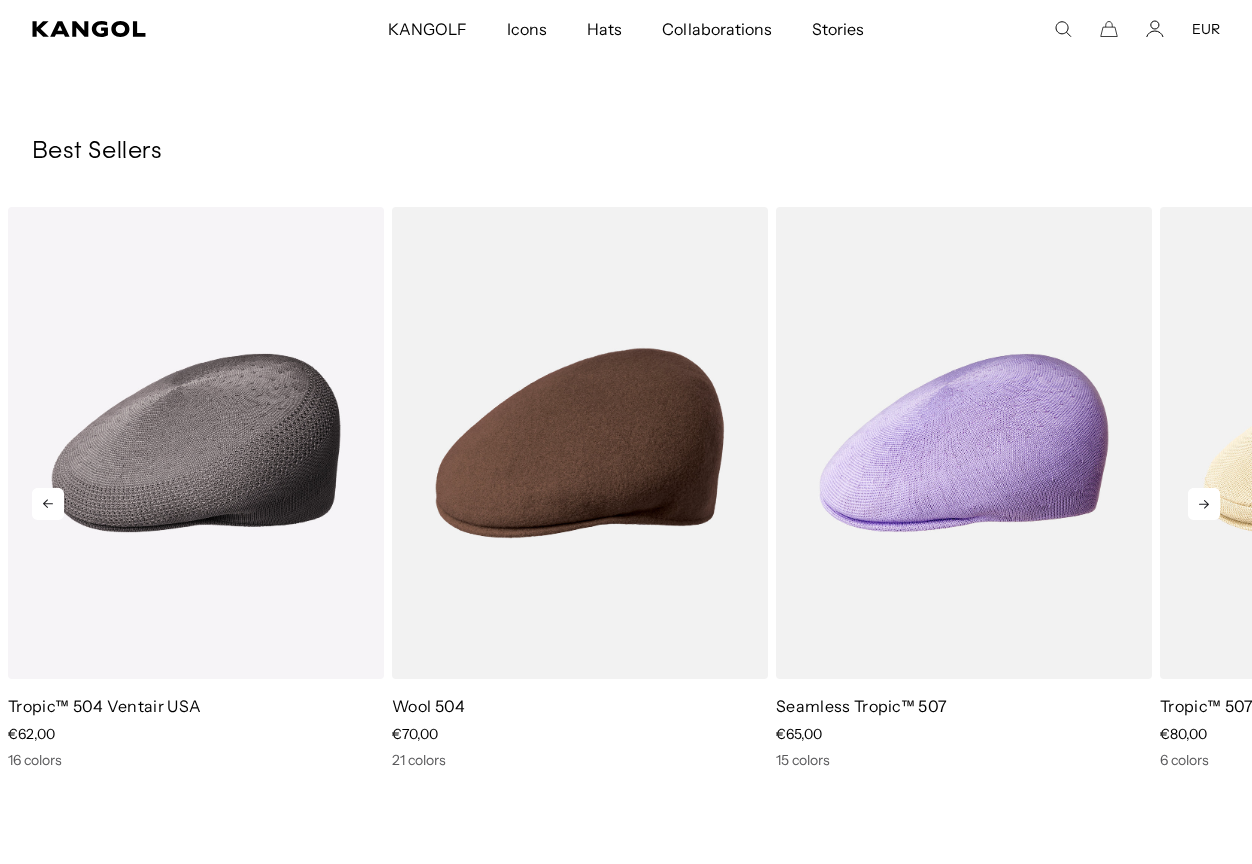 scroll, scrollTop: 0, scrollLeft: 0, axis: both 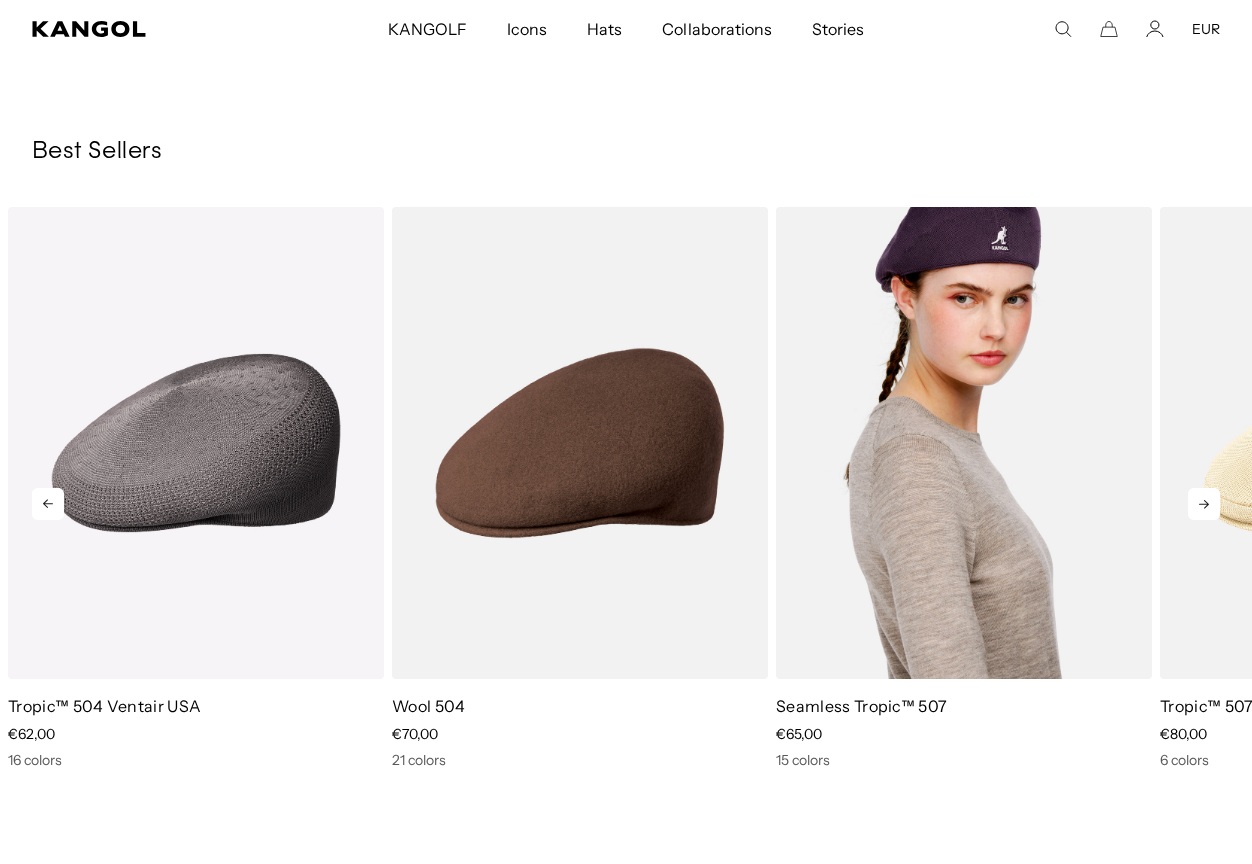 click at bounding box center [964, 443] 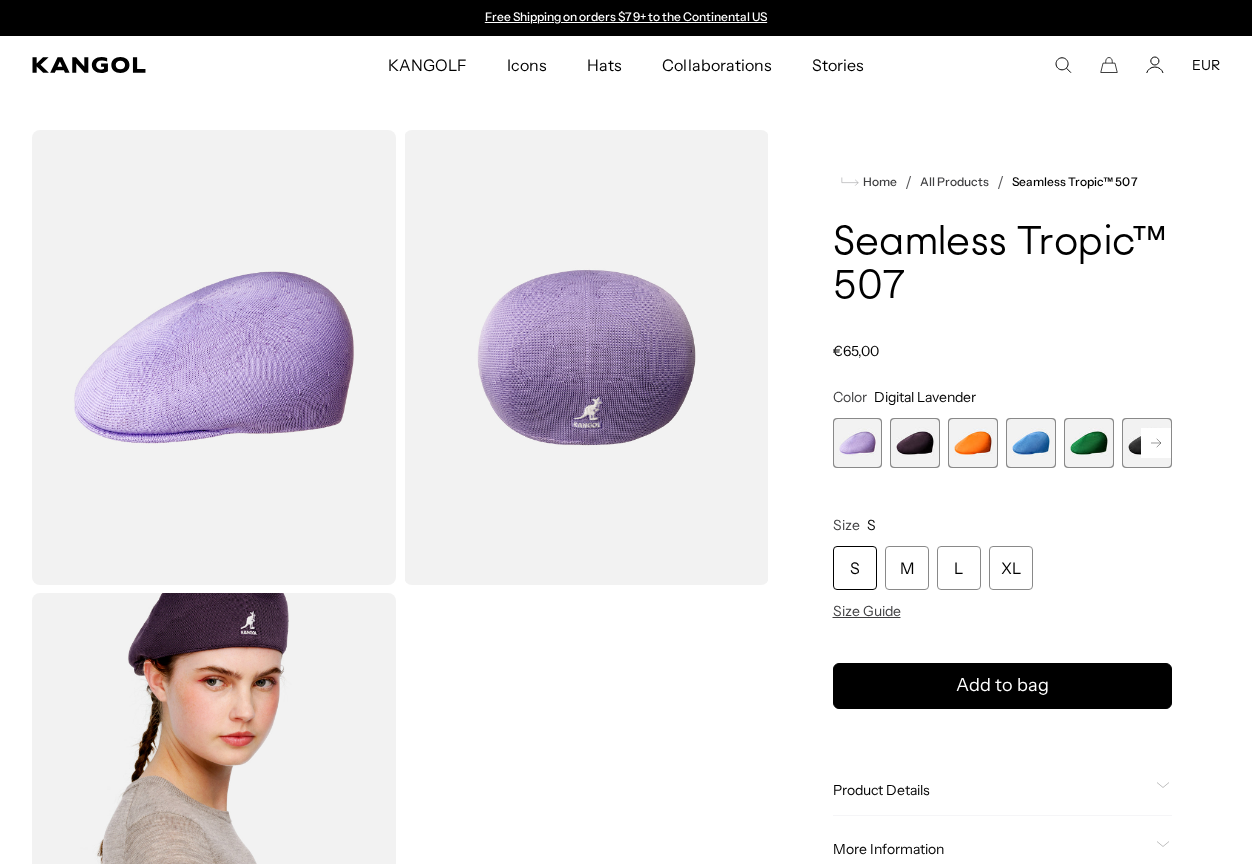 scroll, scrollTop: 0, scrollLeft: 0, axis: both 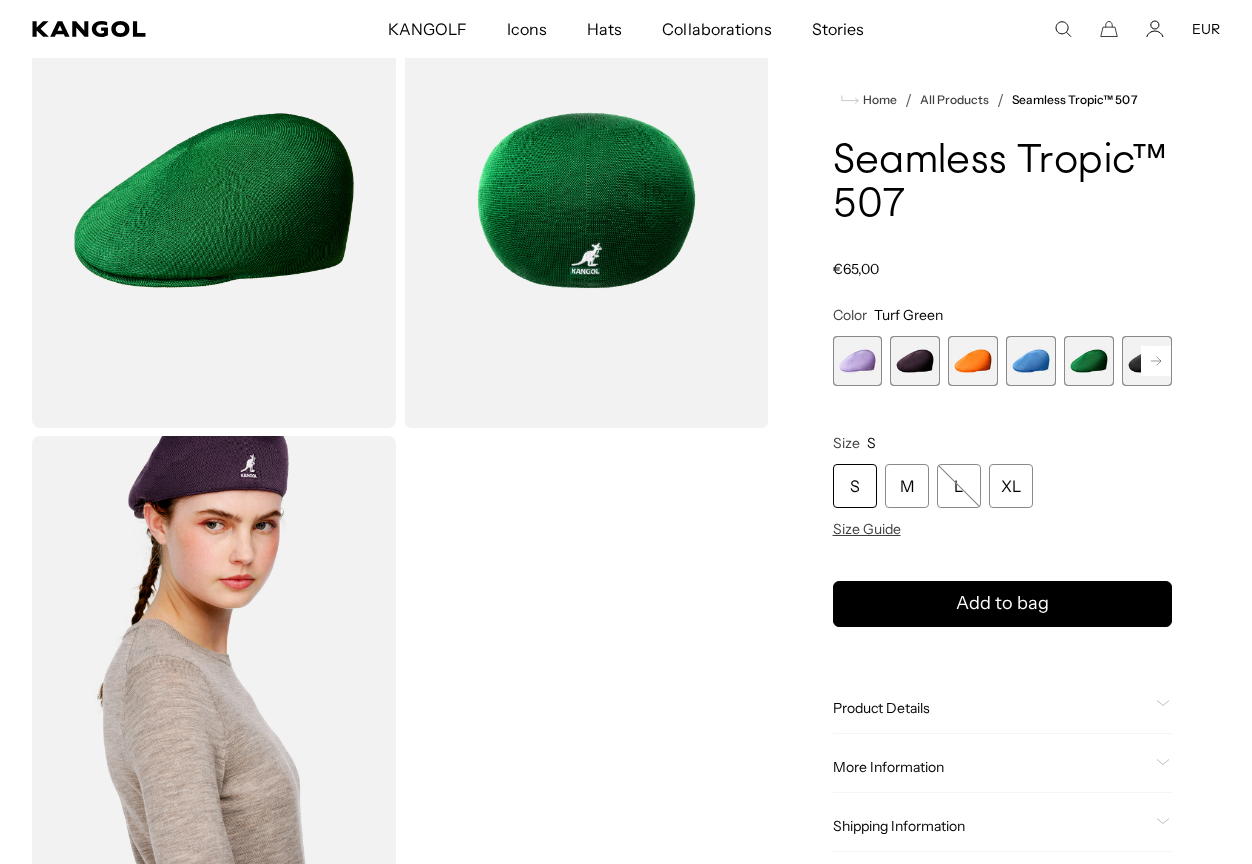 click at bounding box center [586, 200] 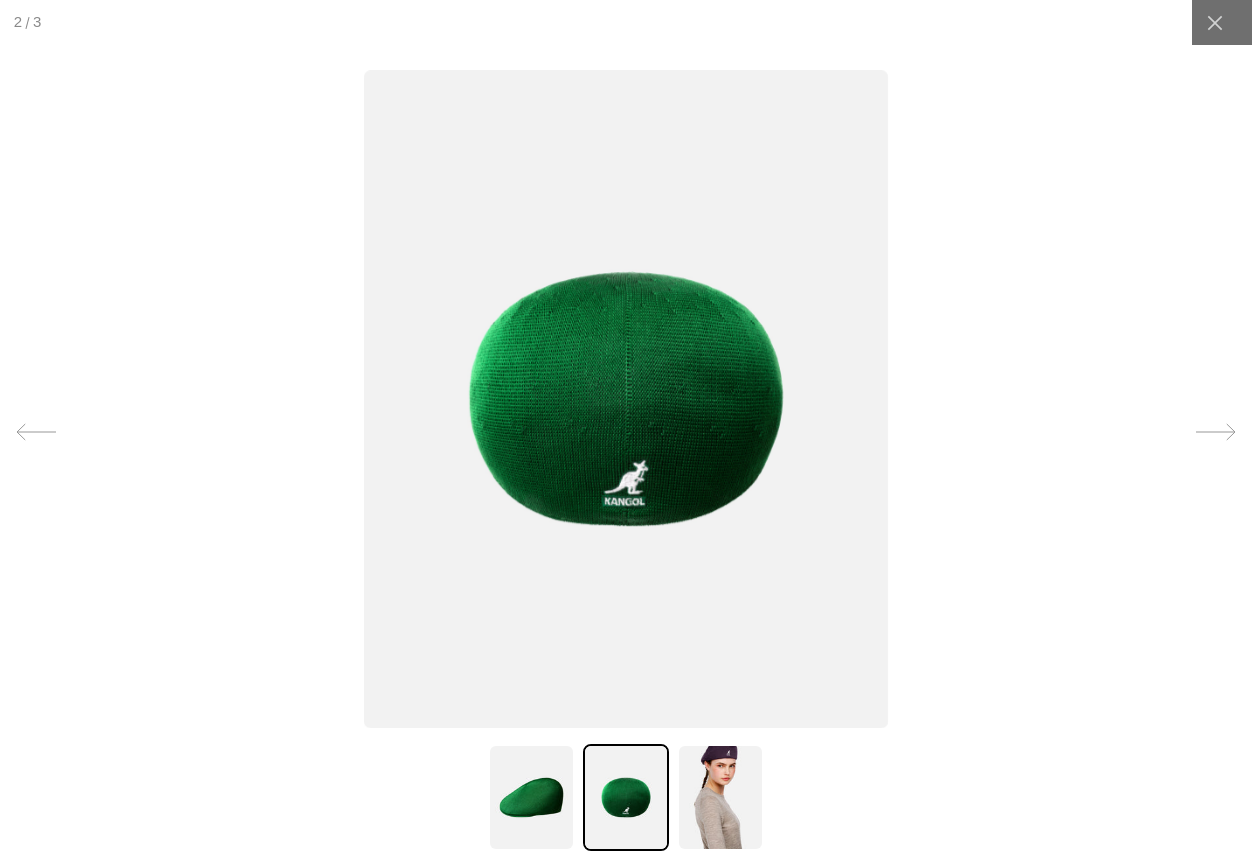 scroll, scrollTop: 0, scrollLeft: 0, axis: both 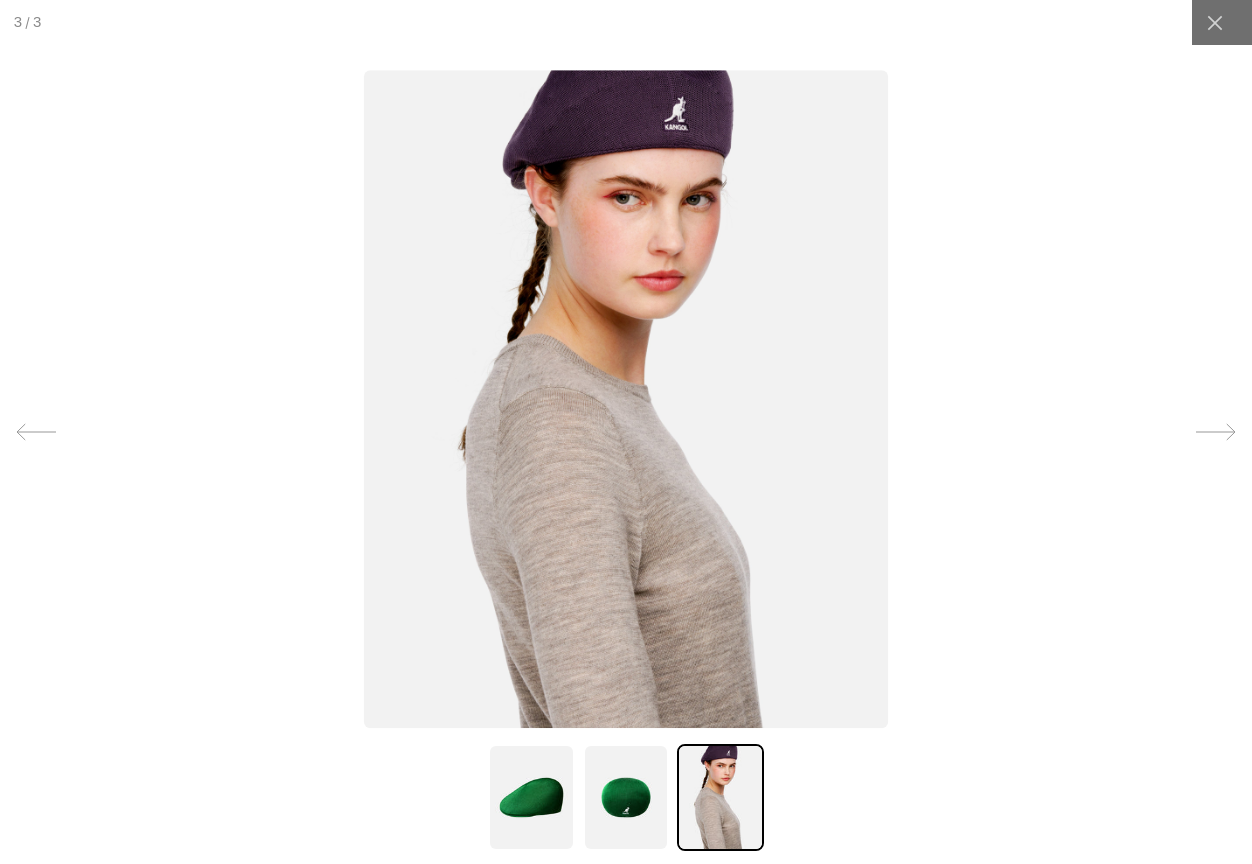 click 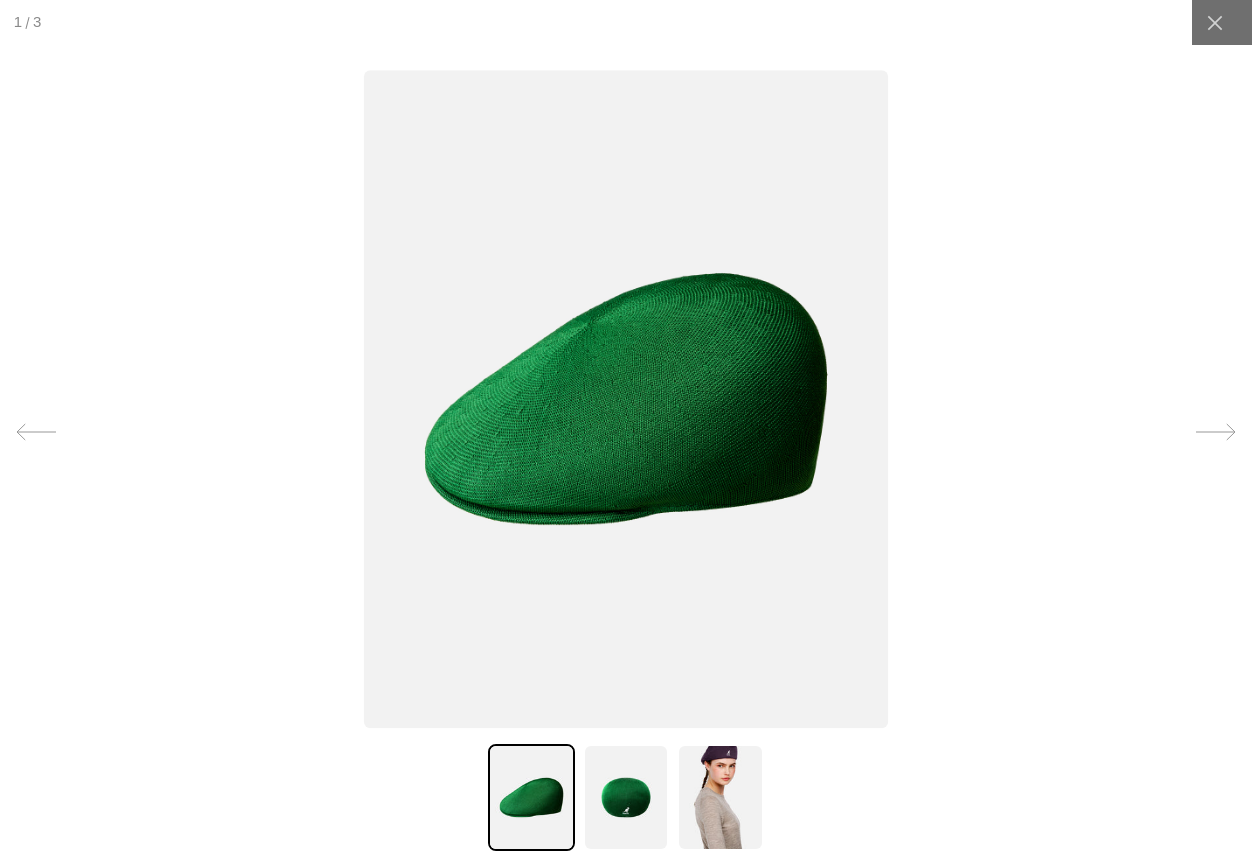 click 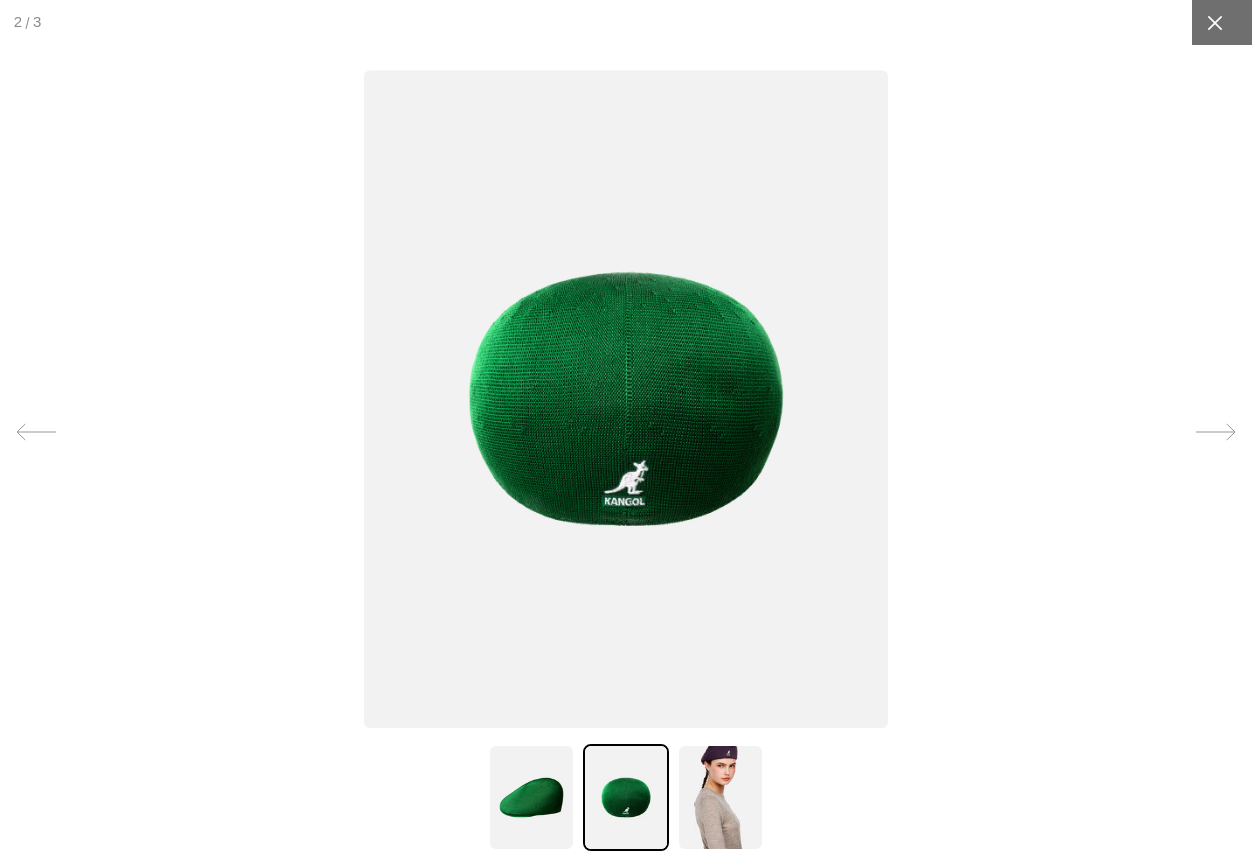 scroll, scrollTop: 0, scrollLeft: 412, axis: horizontal 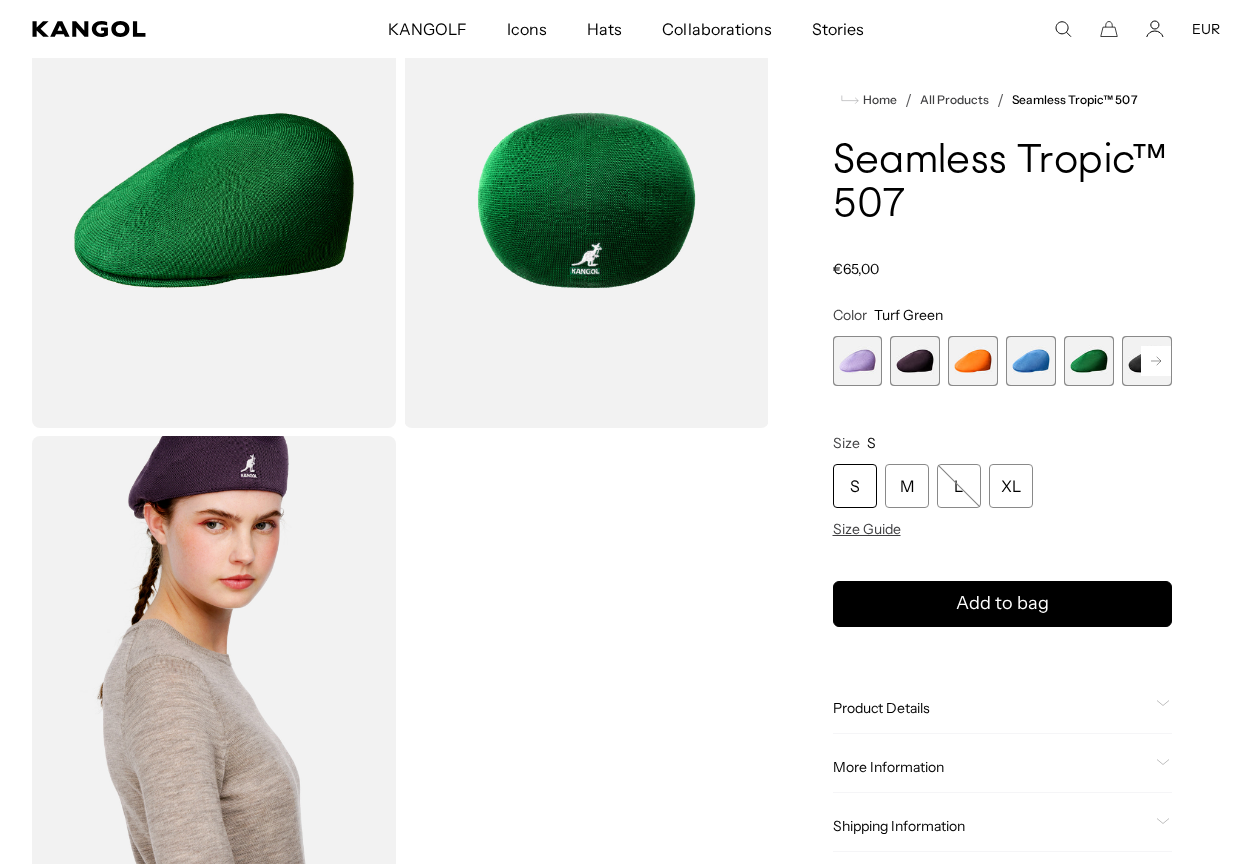 click 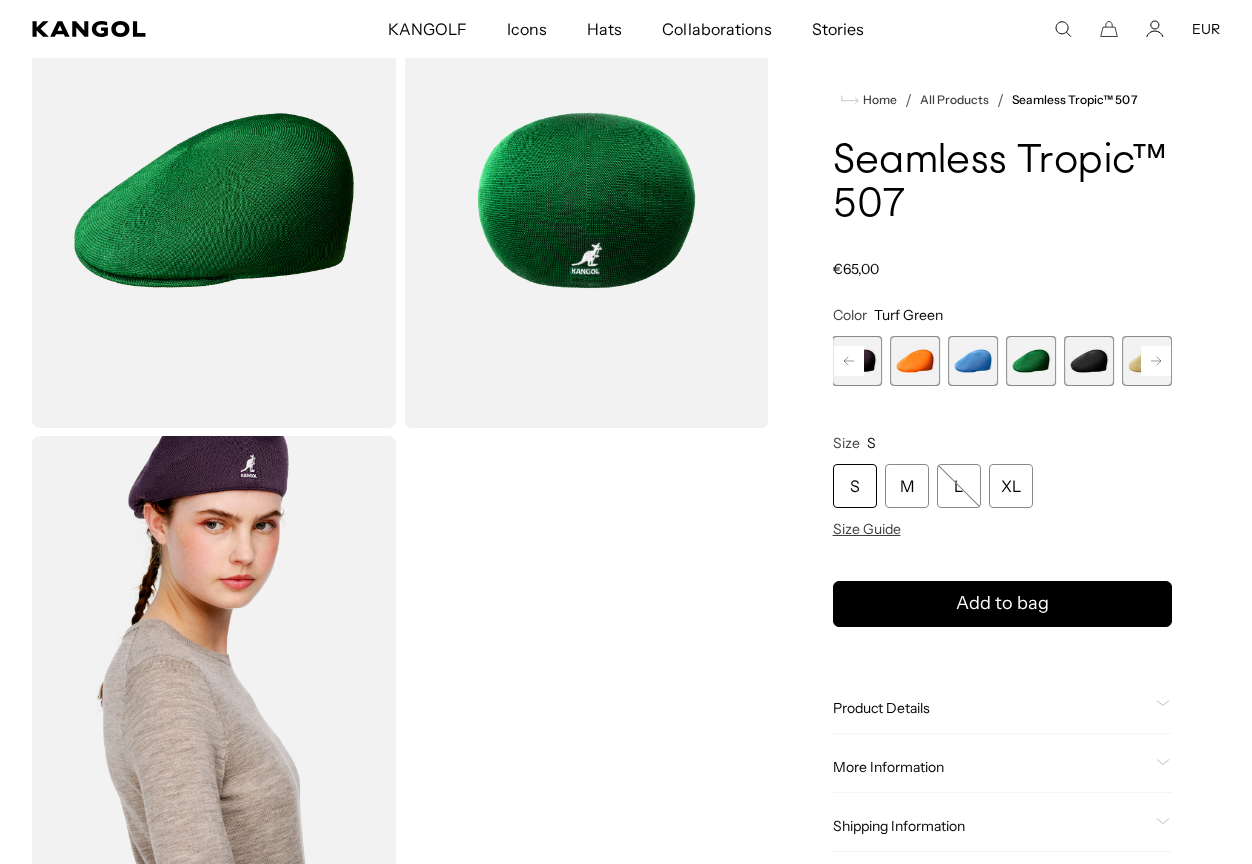 click 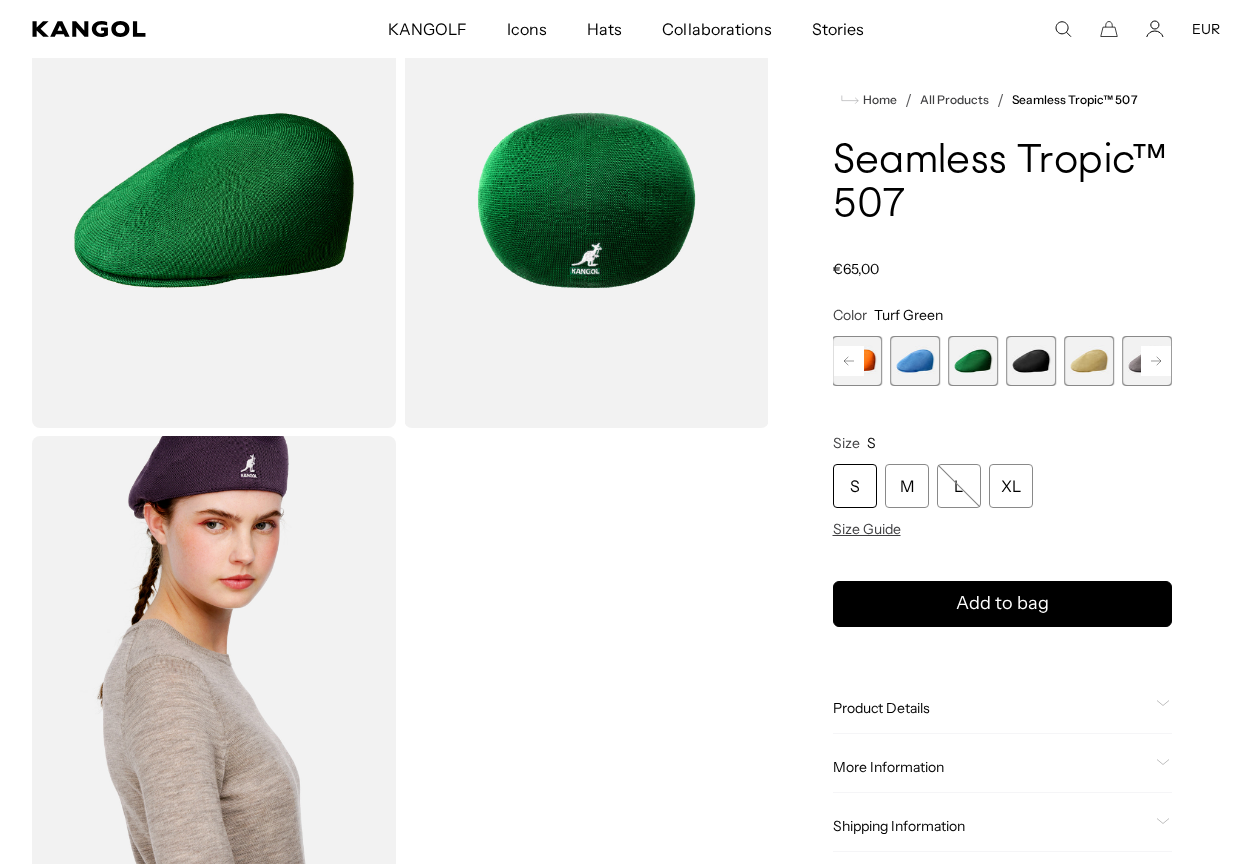 click 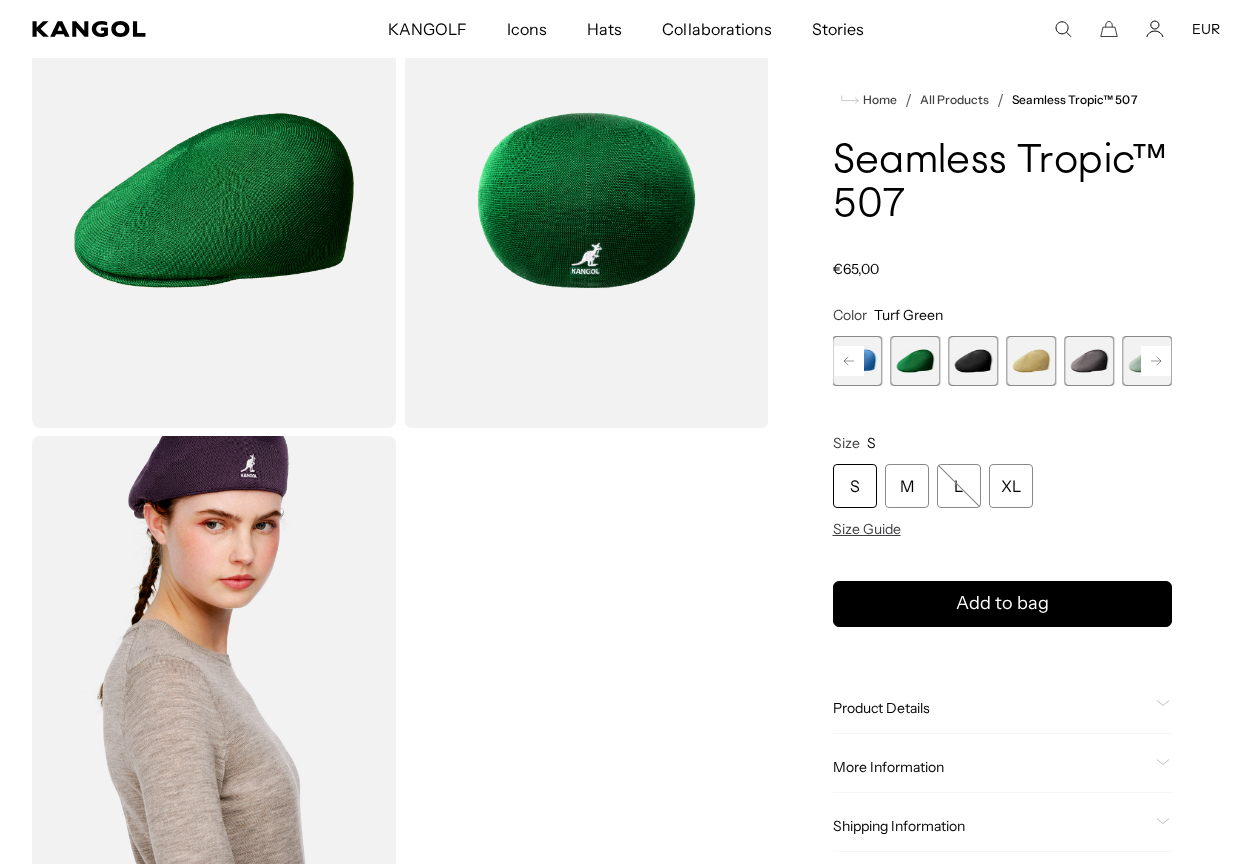click 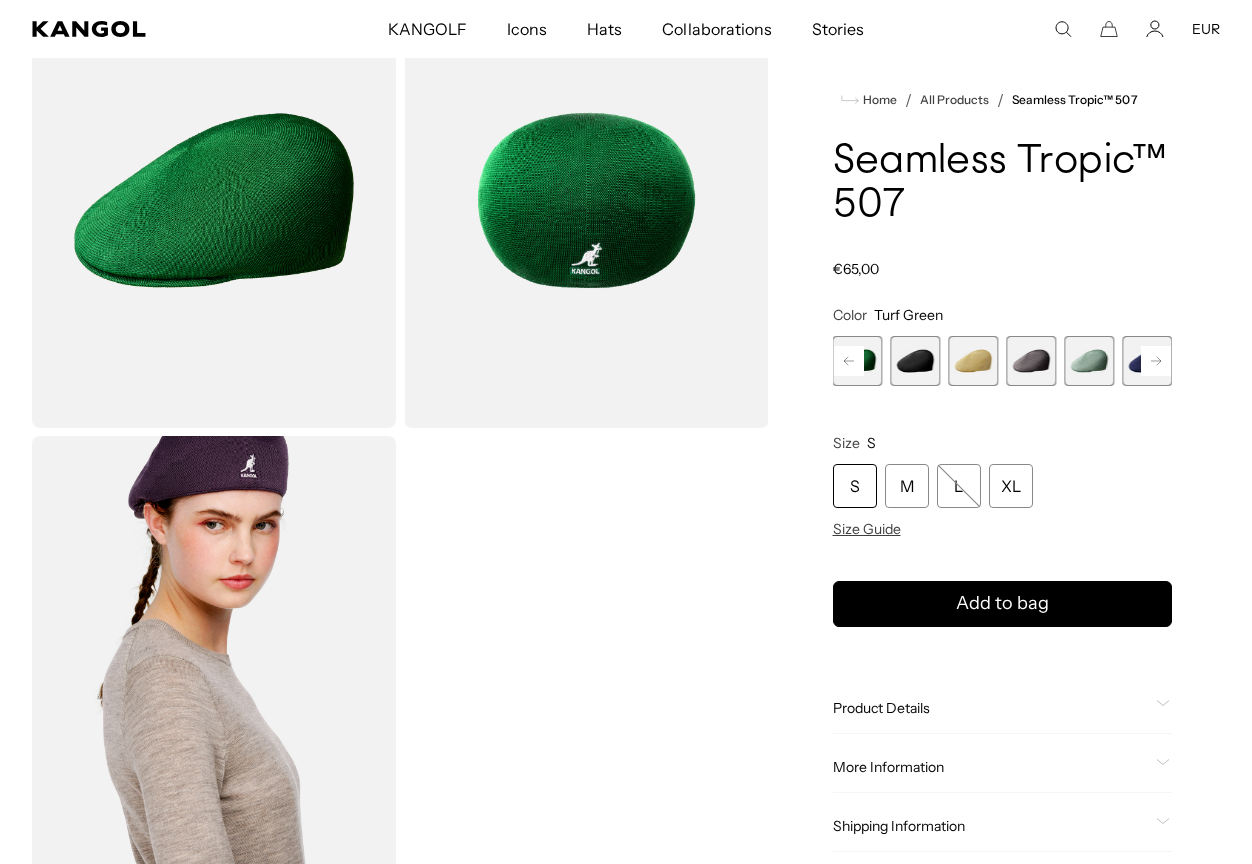 click at bounding box center [1089, 361] 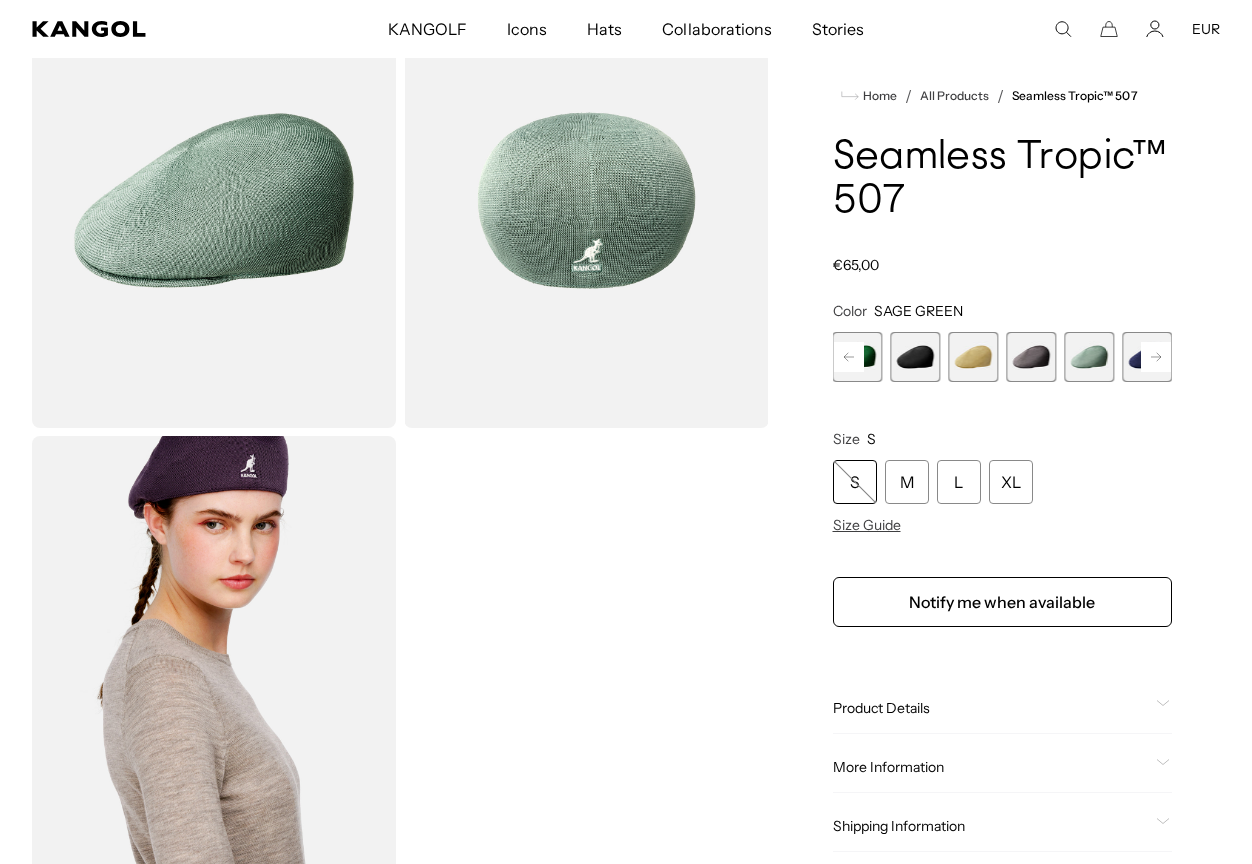 scroll, scrollTop: 0, scrollLeft: 0, axis: both 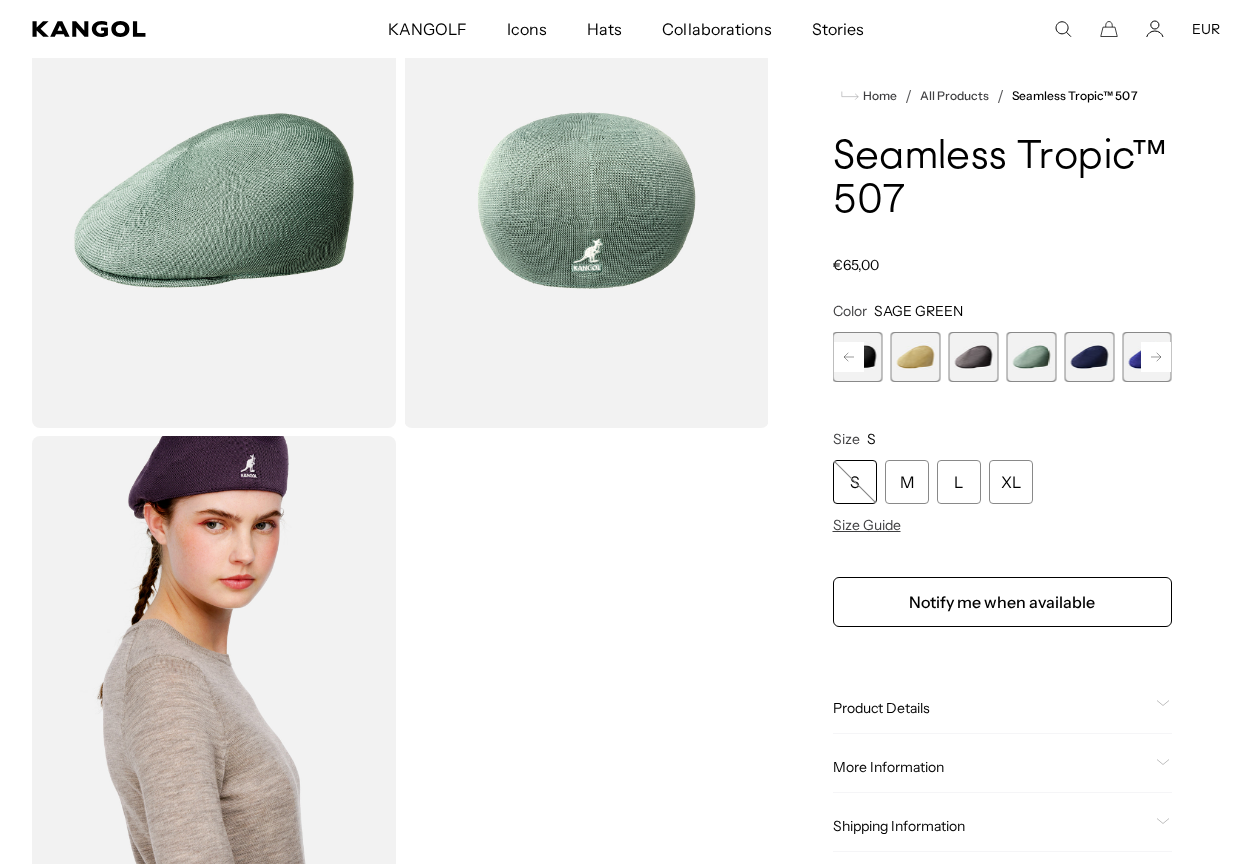 click 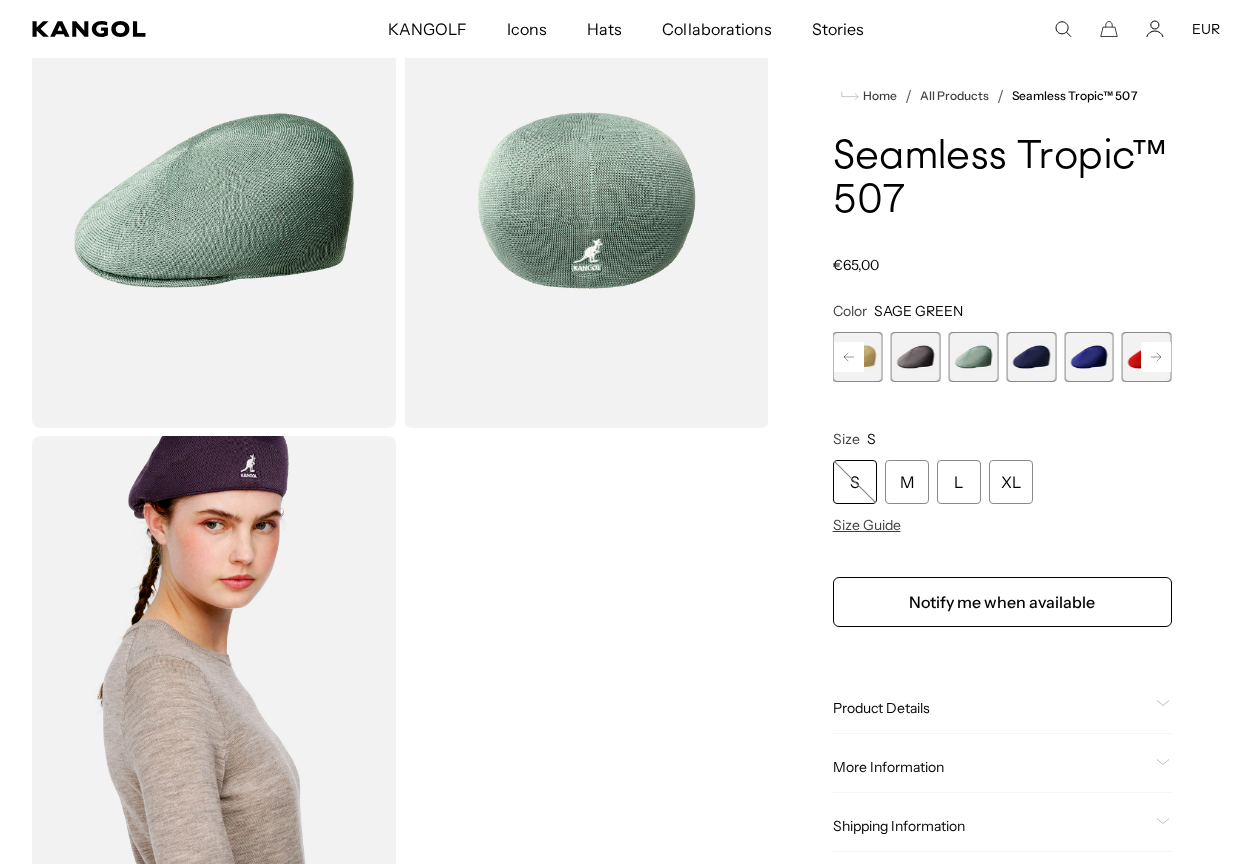 click 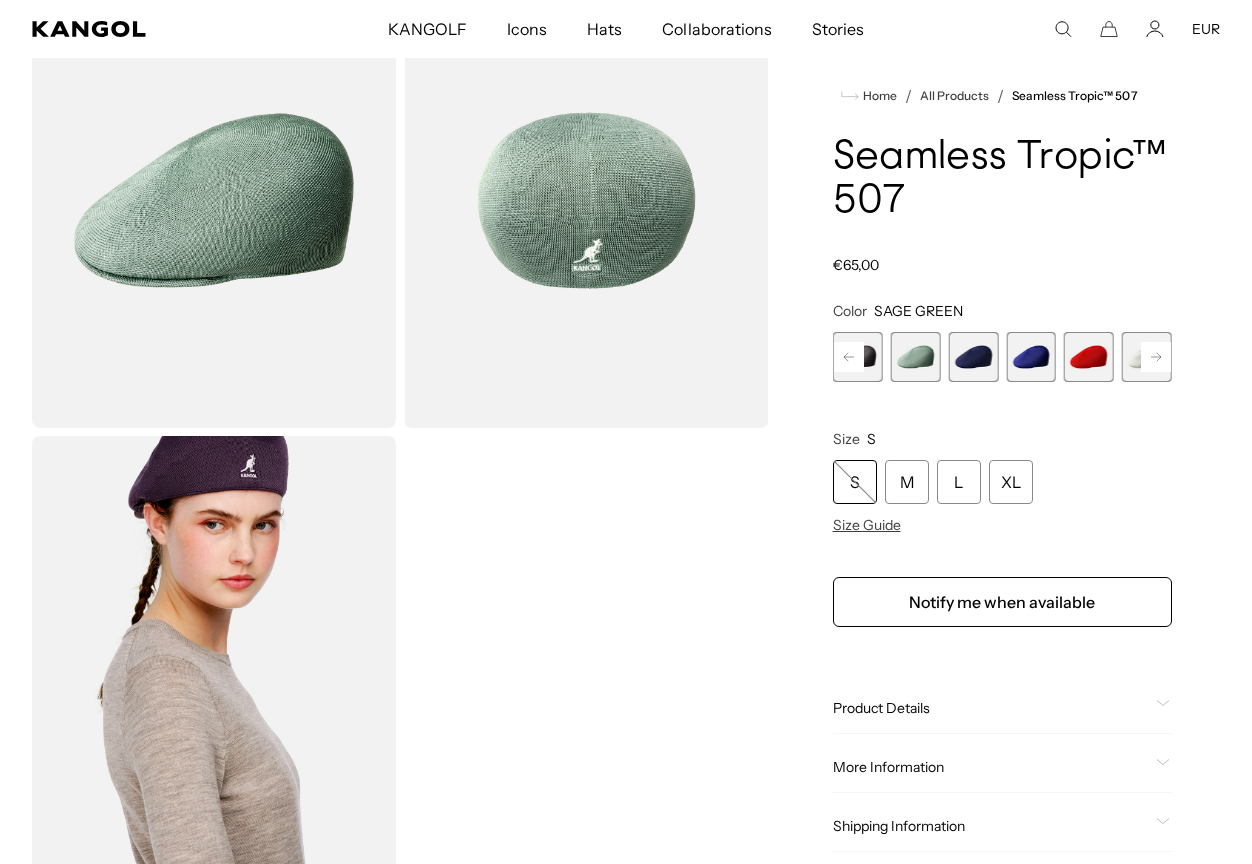scroll, scrollTop: 0, scrollLeft: 412, axis: horizontal 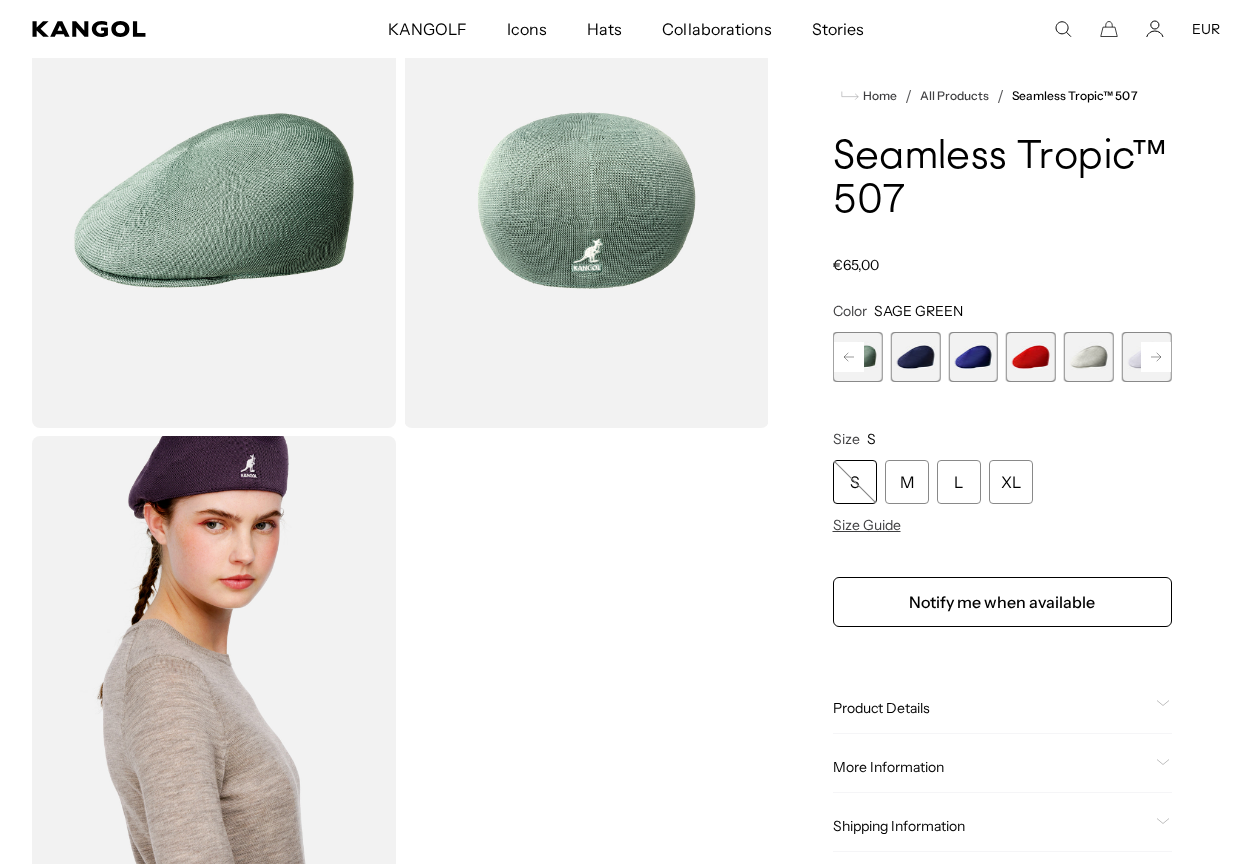 click at bounding box center [1089, 357] 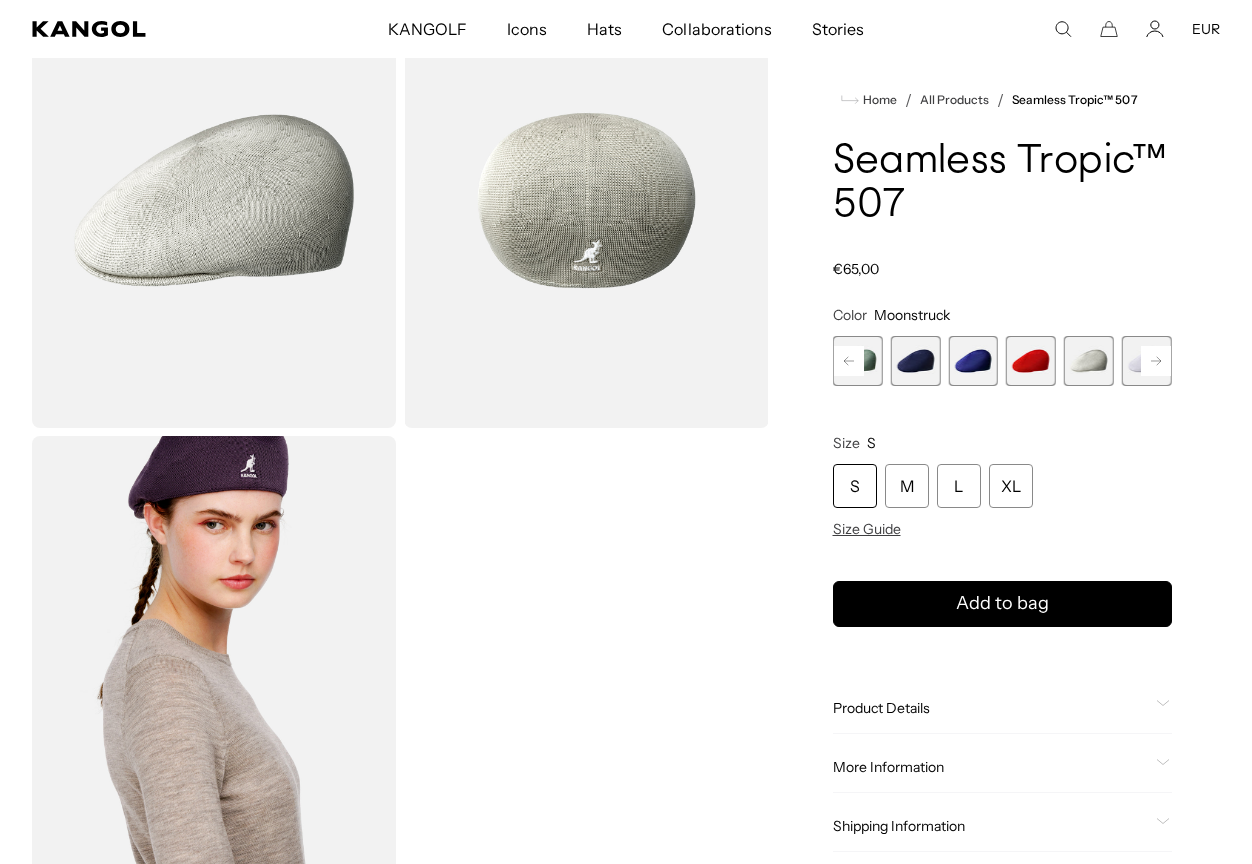 scroll, scrollTop: 0, scrollLeft: 412, axis: horizontal 